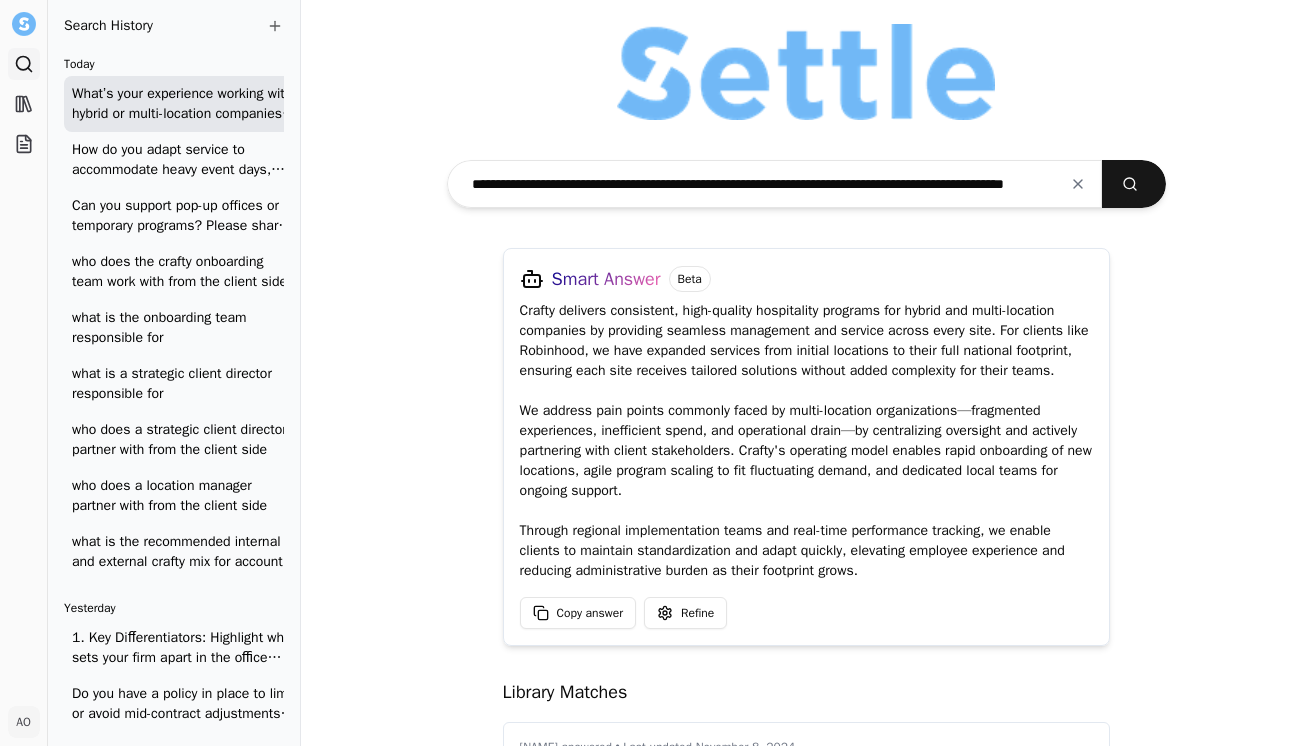 scroll, scrollTop: 0, scrollLeft: 0, axis: both 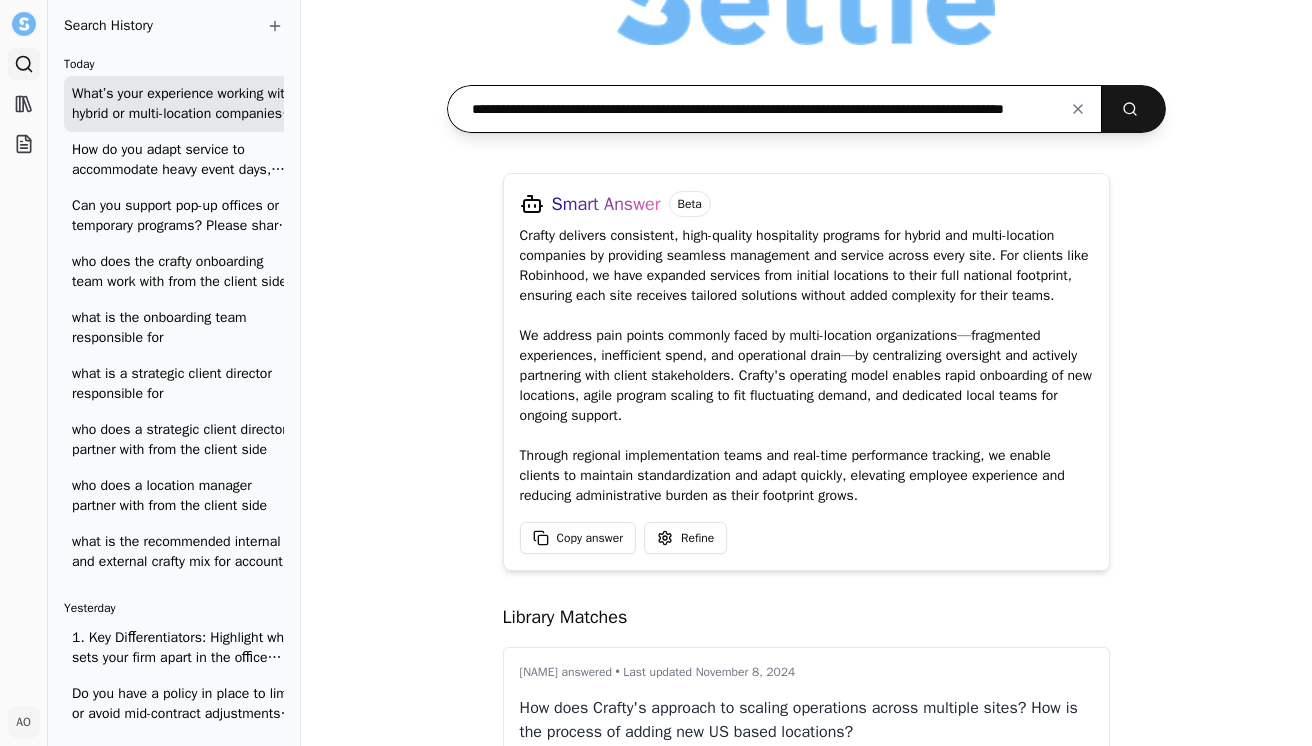 click on "**********" at bounding box center [775, 109] 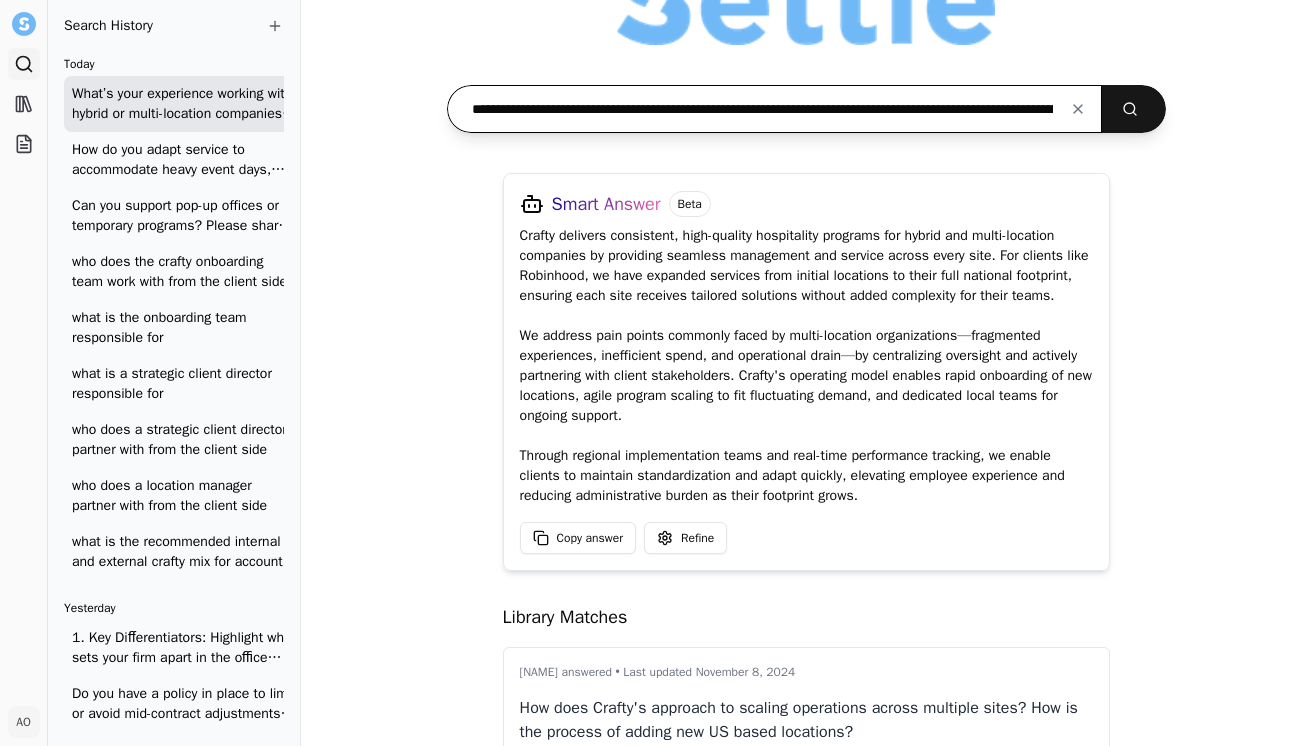 scroll, scrollTop: 0, scrollLeft: 3662, axis: horizontal 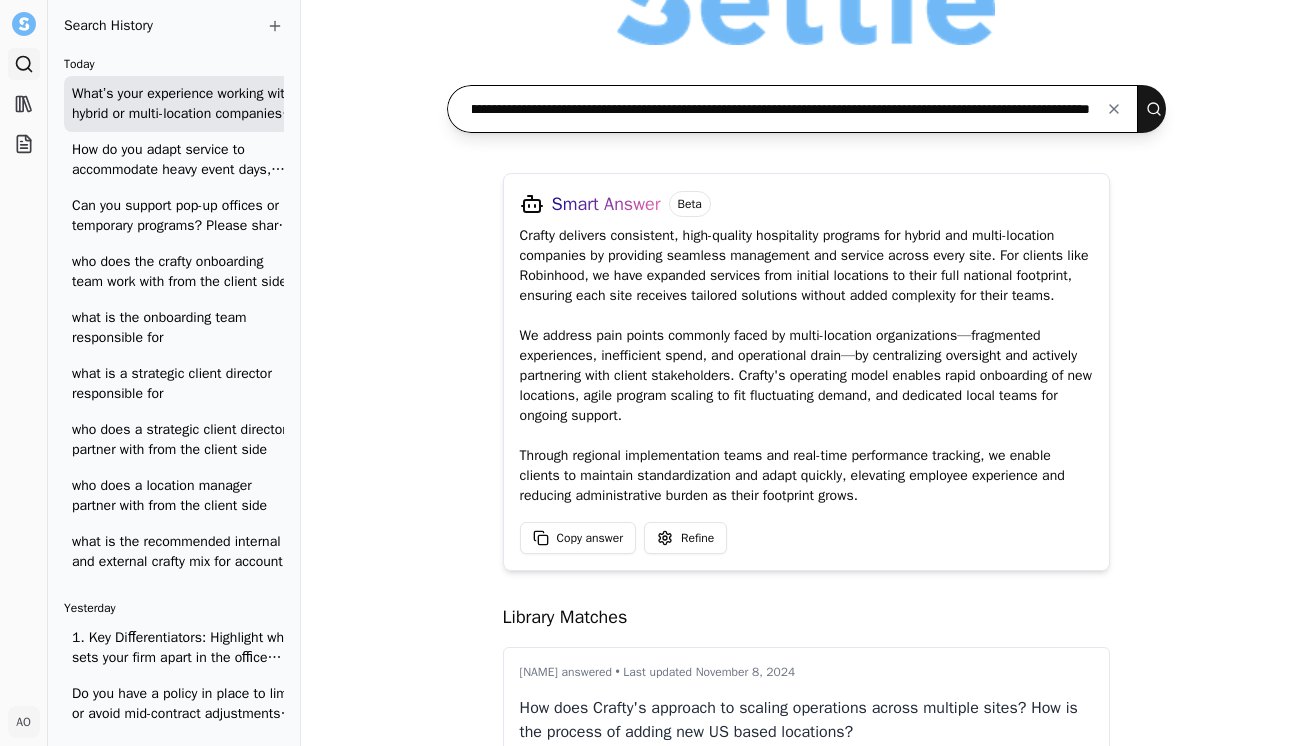 click at bounding box center (1158, 109) 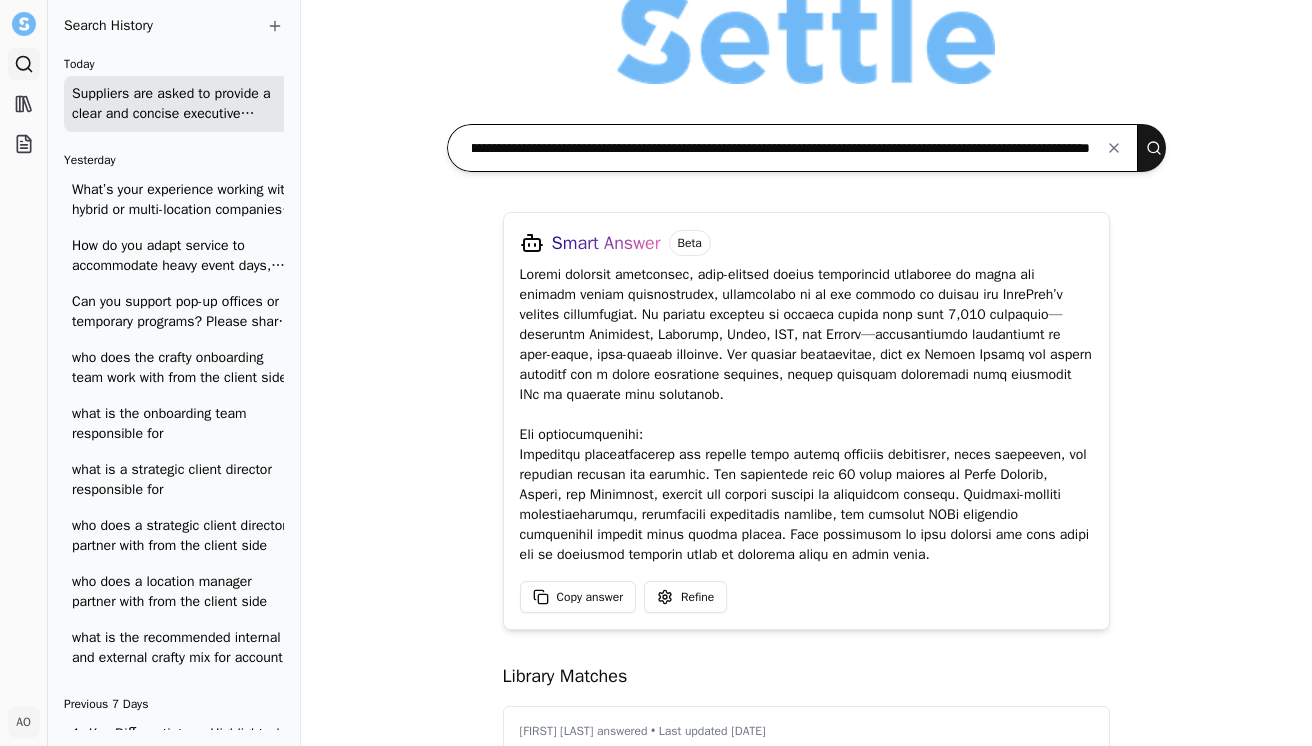 scroll, scrollTop: 30, scrollLeft: 0, axis: vertical 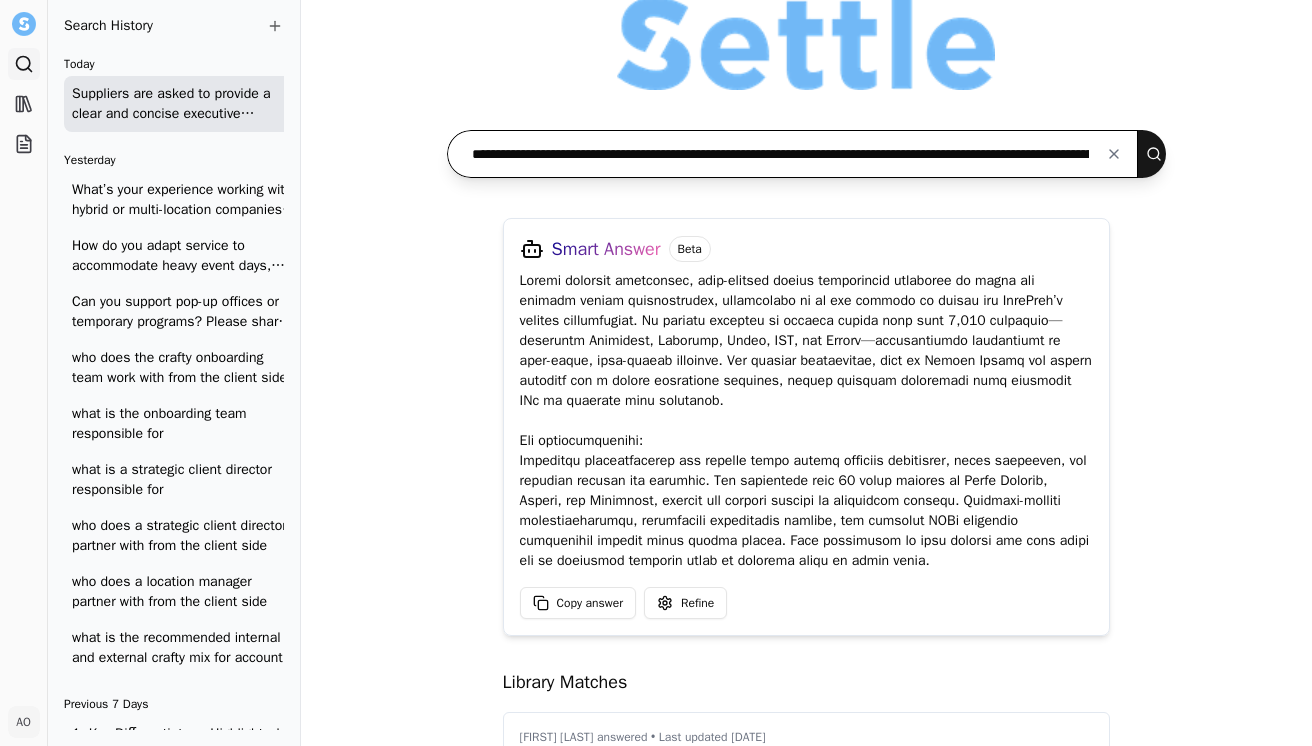 click on "**********" at bounding box center [793, 154] 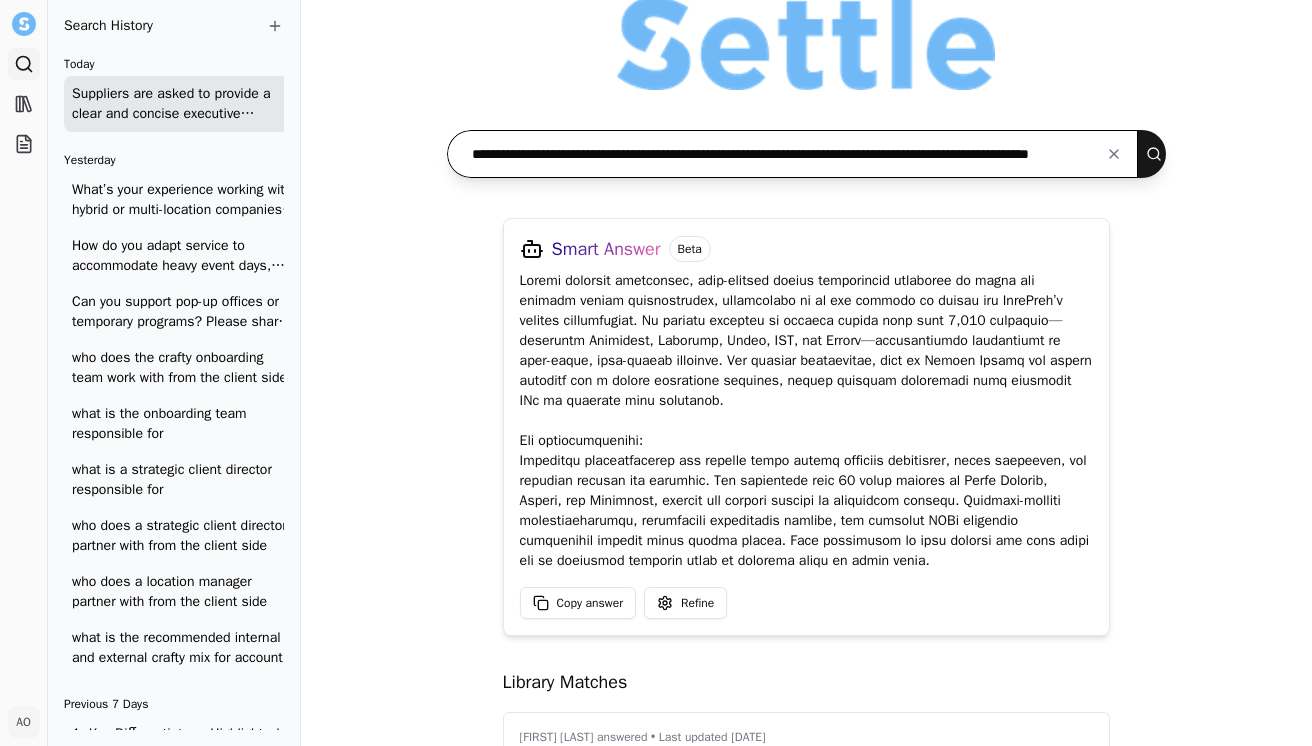 scroll, scrollTop: 0, scrollLeft: 141, axis: horizontal 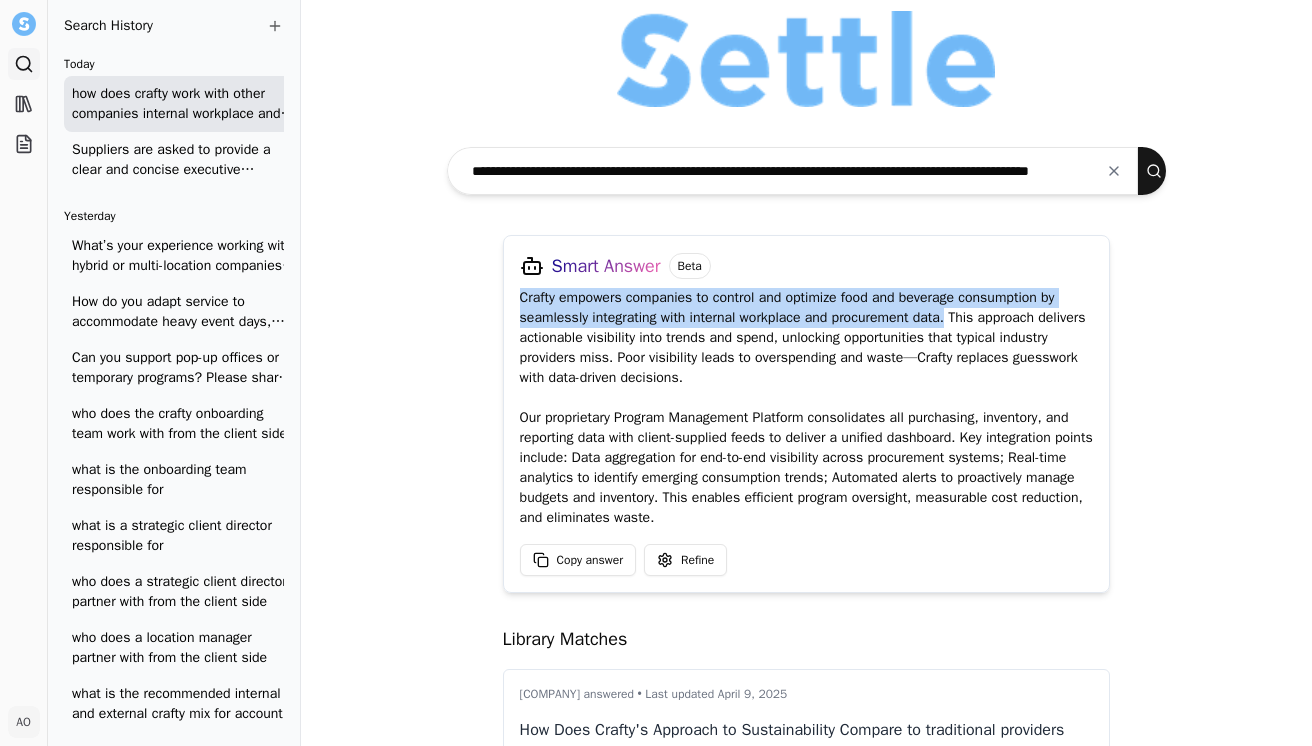 drag, startPoint x: 951, startPoint y: 320, endPoint x: 493, endPoint y: 305, distance: 458.24557 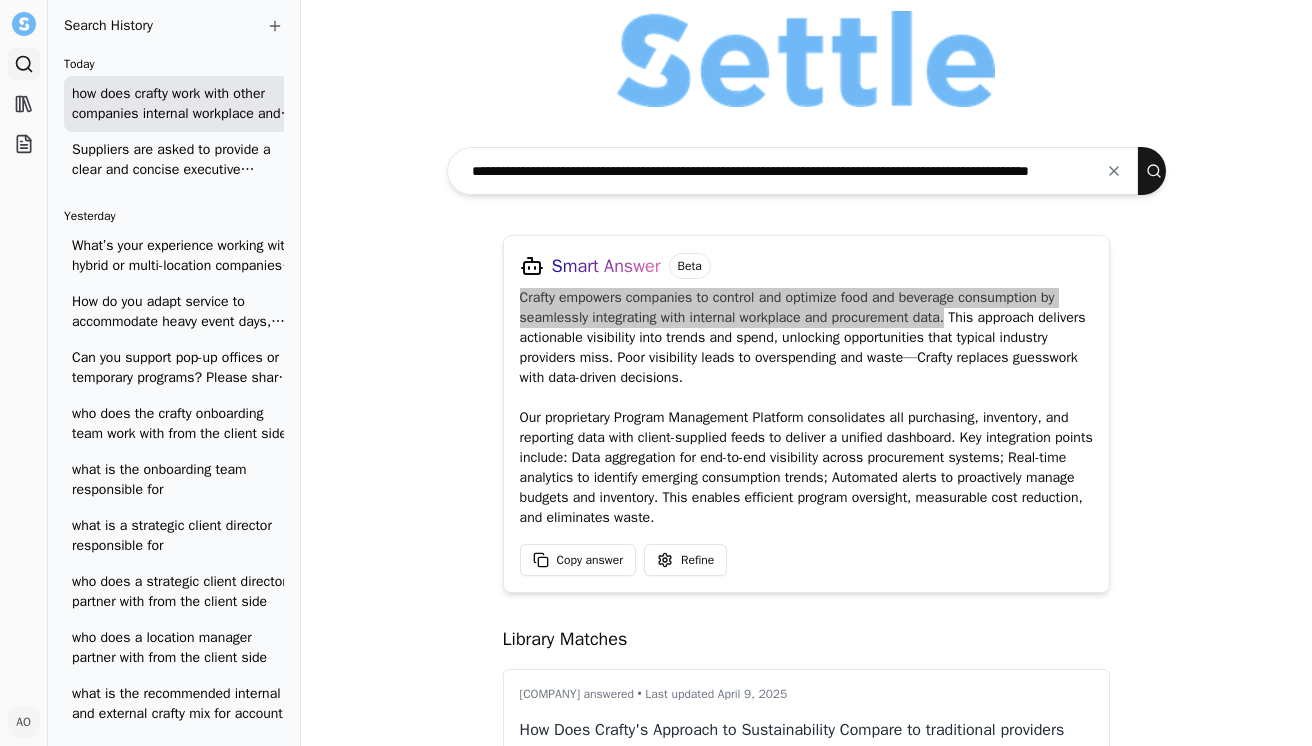 scroll, scrollTop: 13, scrollLeft: 0, axis: vertical 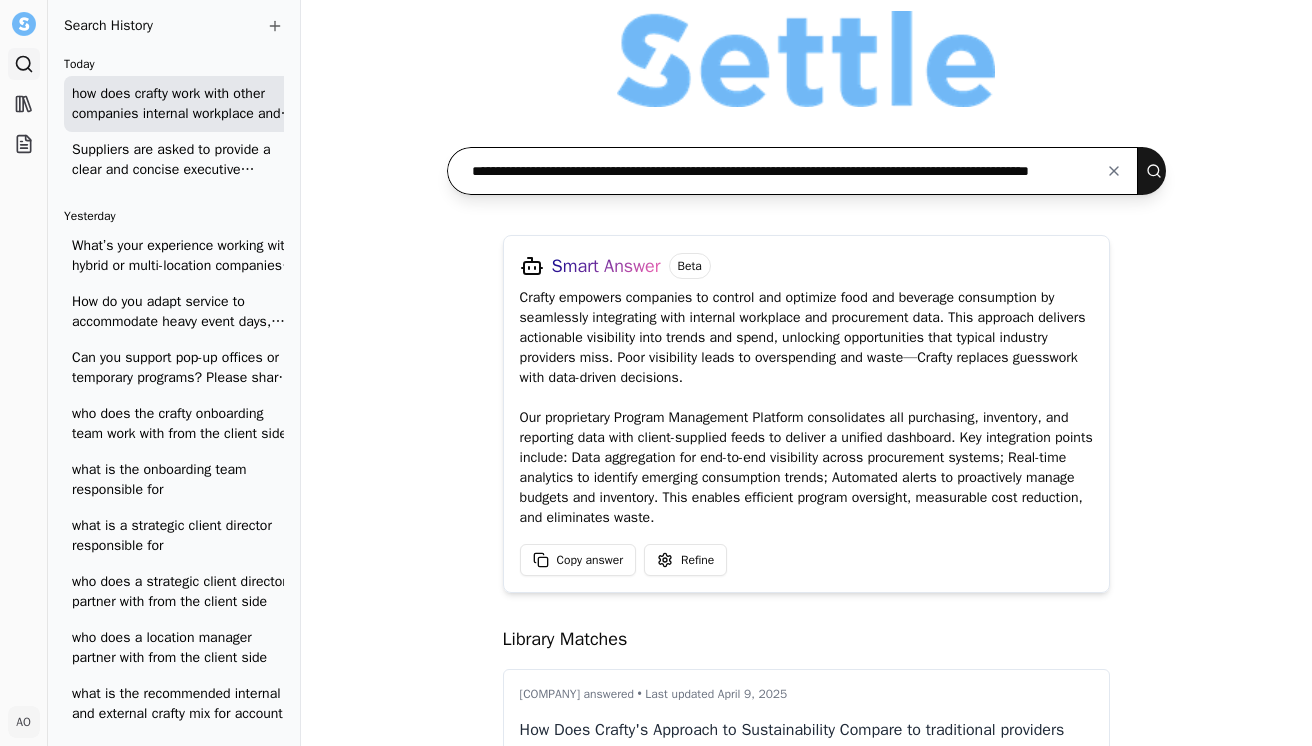 click on "**********" at bounding box center (793, 171) 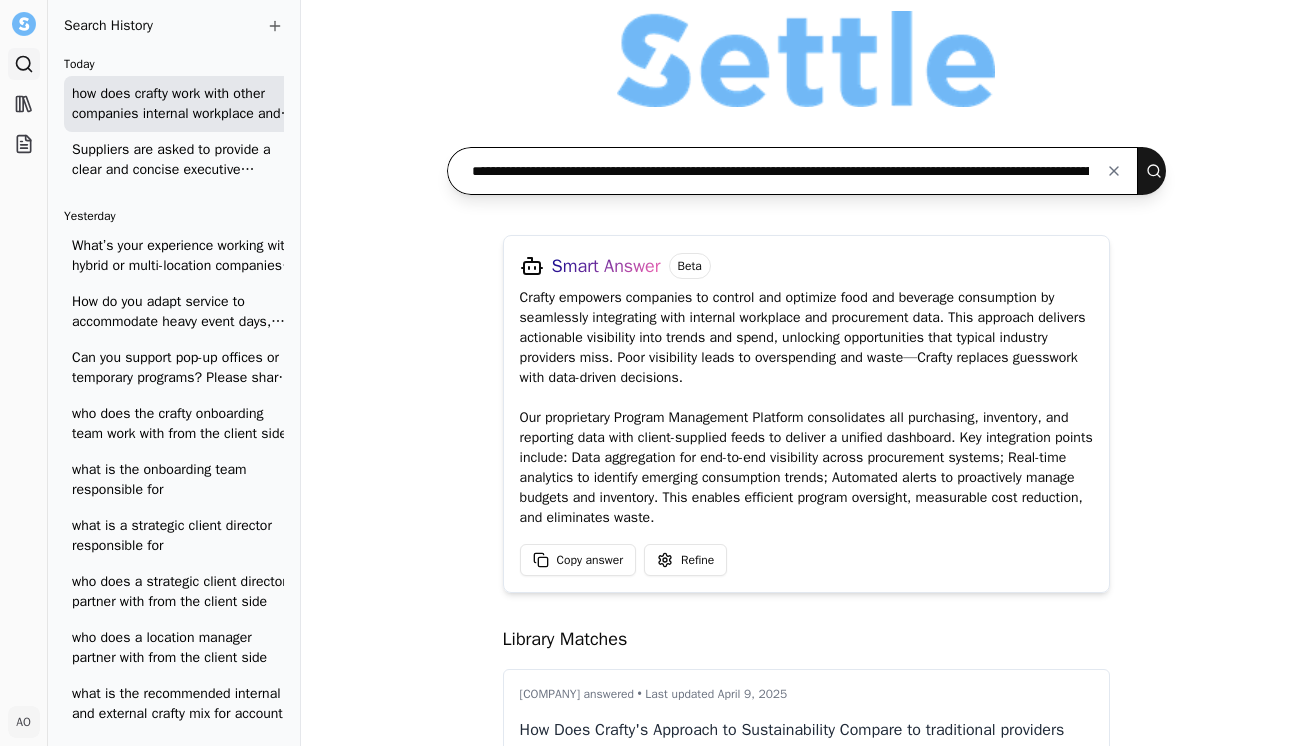 scroll, scrollTop: 0, scrollLeft: 1319, axis: horizontal 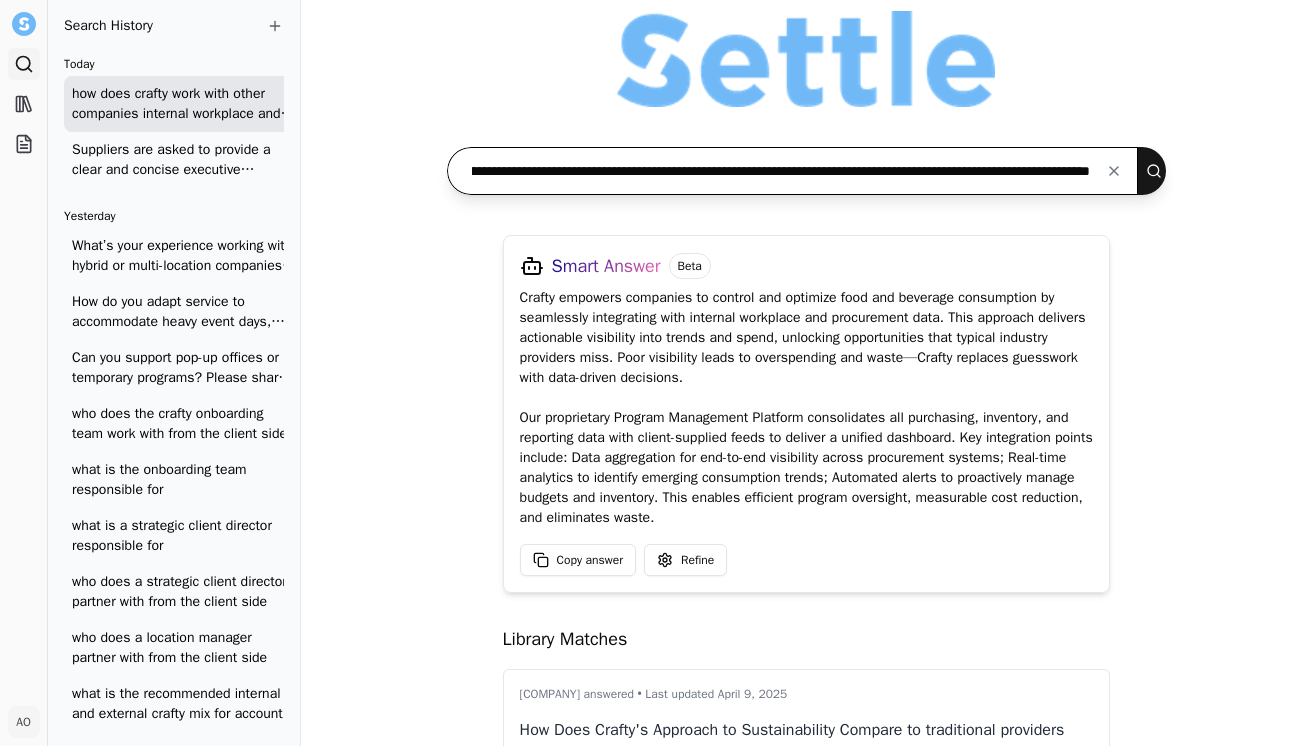click at bounding box center (1158, 171) 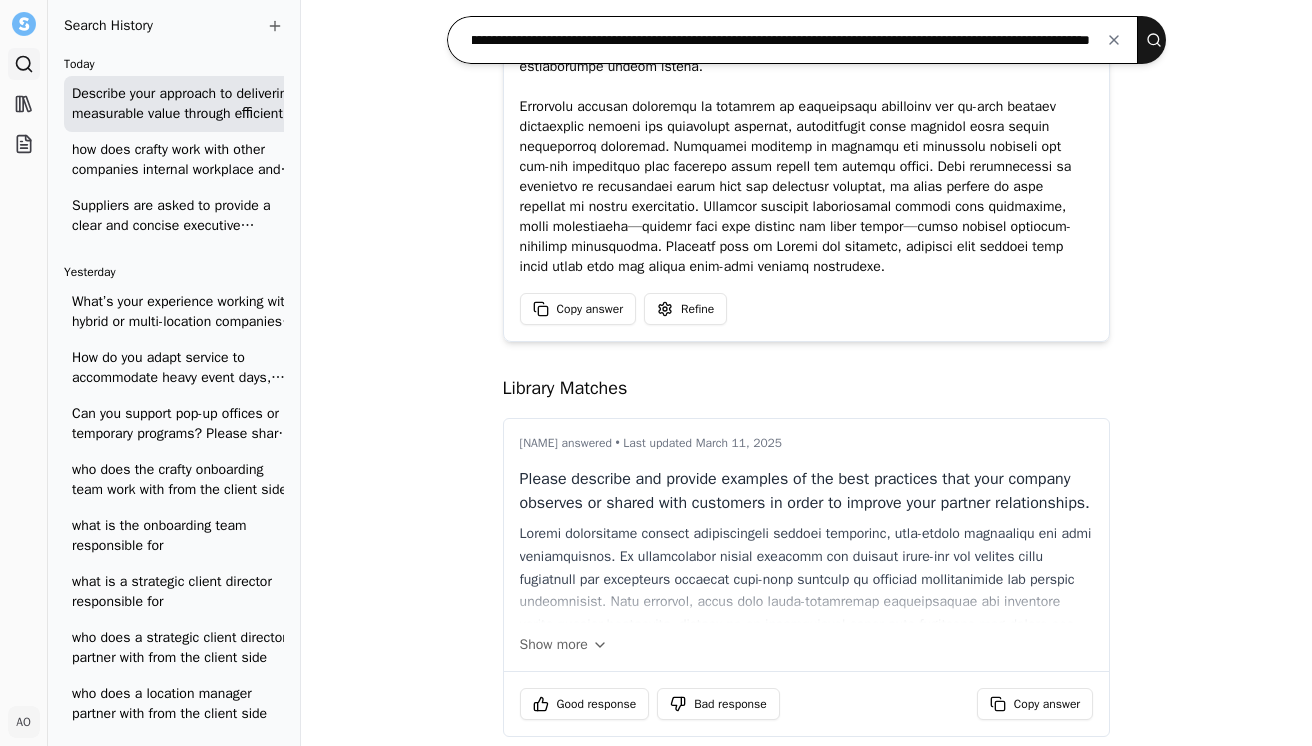 scroll, scrollTop: 300, scrollLeft: 0, axis: vertical 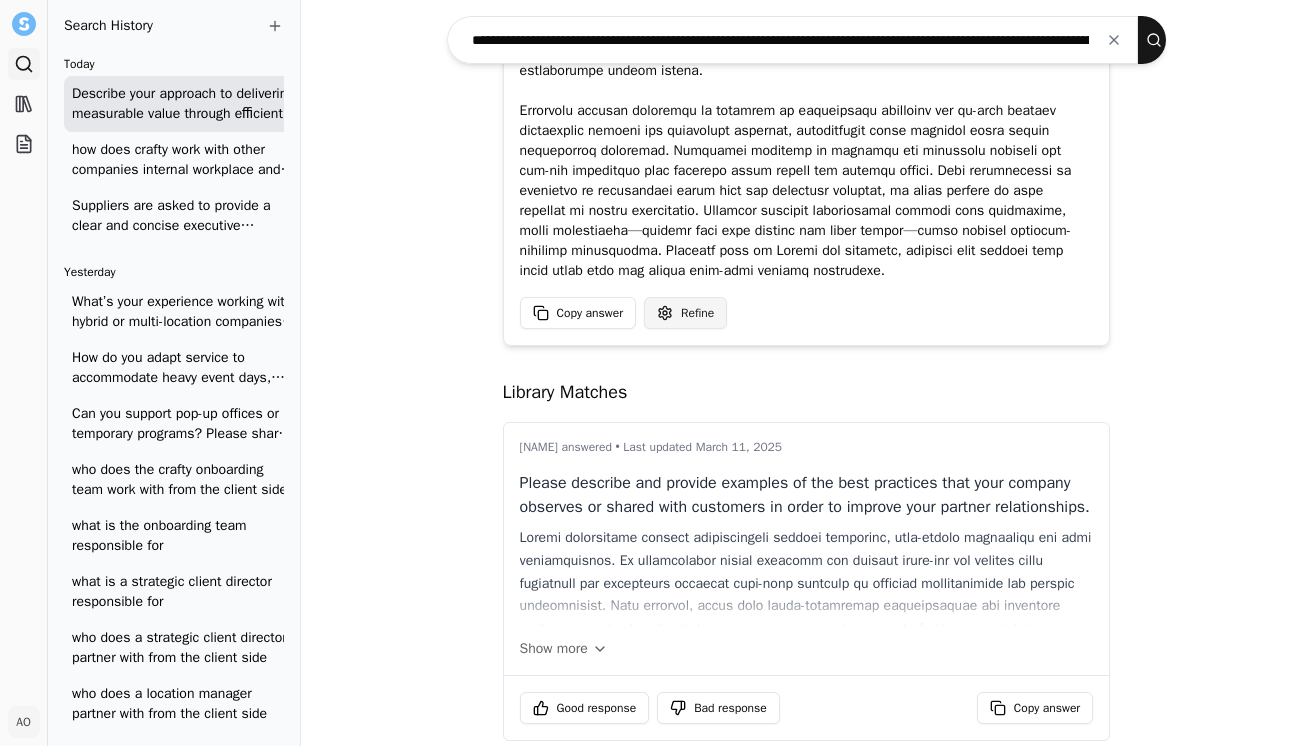 click on "Search Library Projects [PERSON] [PERSON] Toggle Sidebar Search Search History Today Describe your approach to delivering measurable value through eﬃcient service execution, cost optimization, inventory accuracy, and enhanced employee satisfaction. Share specific practices or service models that have driven success for clients with similarly distributed and dynamic oﬃce networks. how does crafty work with other companies internal workplace and procurement data to manage consumption trends  Yesterday What’s your experience working with hybrid or multi-location companies? How have we worked with Robinhood  How do you adapt service to accommodate heavy event days, and what is your process for coordinating with onsite teams? Can you support pop-up offices or temporary programs? Please share examples.  who does the crafty onboarding team work with from the client side  what is the onboarding team responsible for what is a strategic client director responsible for  Previous 7 Days Smart Answer Beta Copy answer" at bounding box center (656, 373) 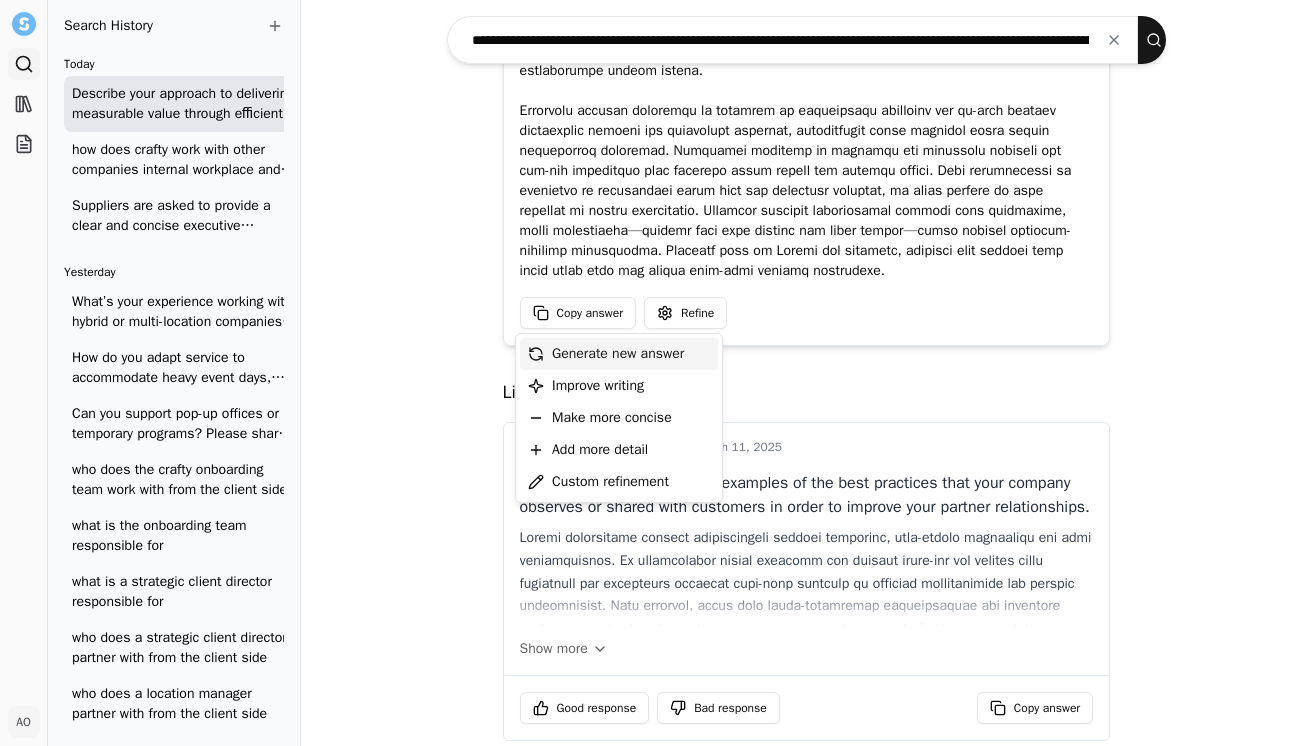 click on "Generate new answer" at bounding box center (618, 354) 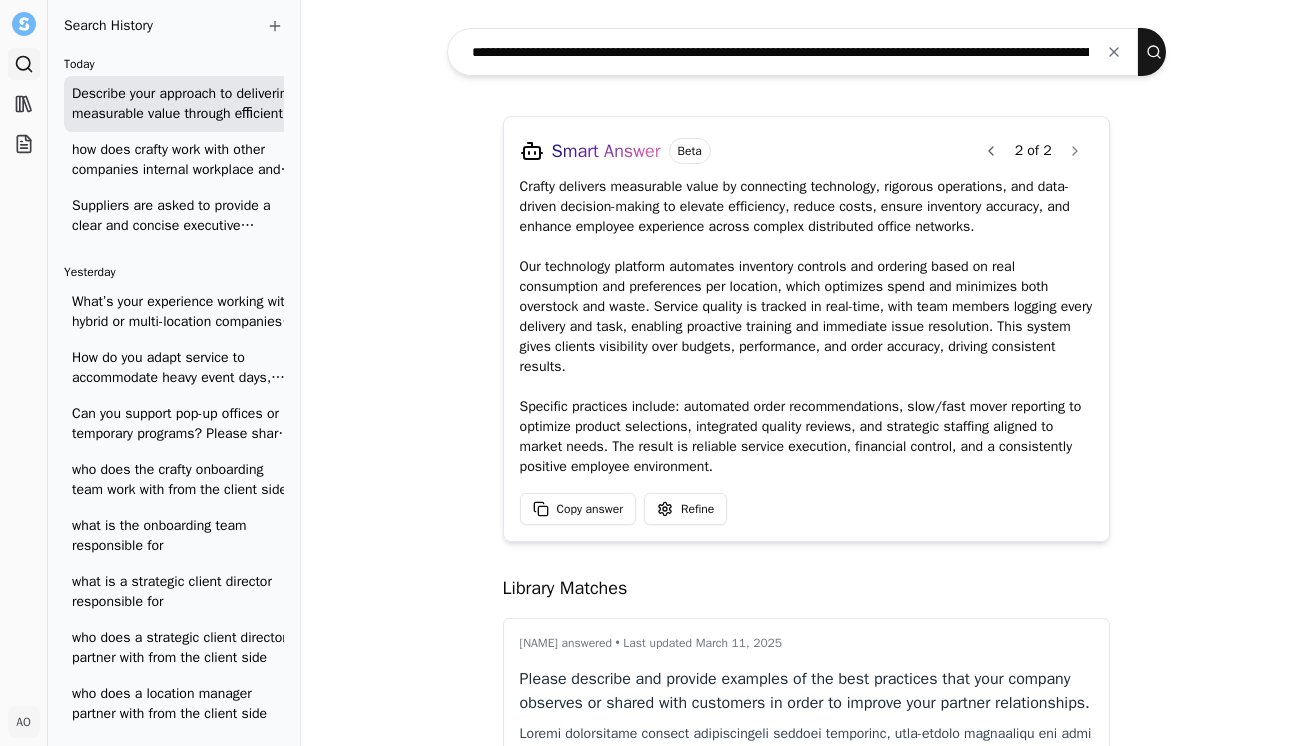 scroll, scrollTop: 133, scrollLeft: 0, axis: vertical 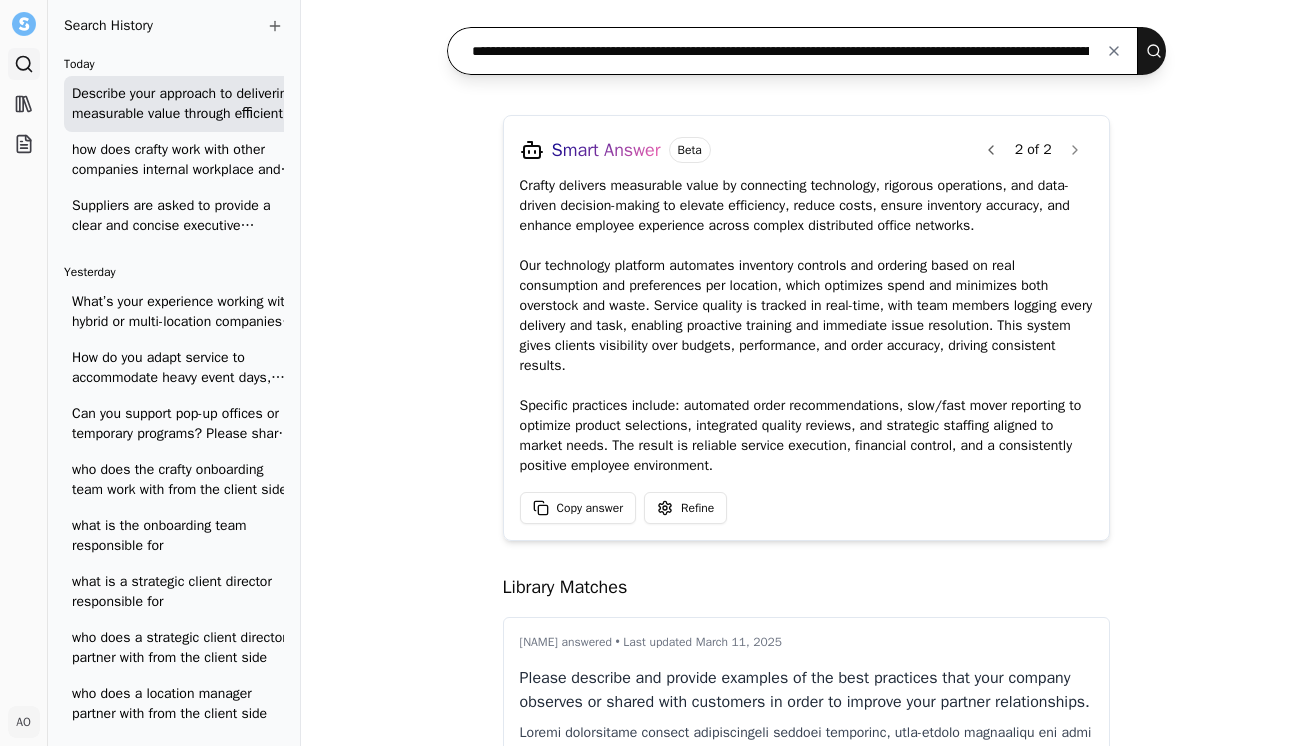 click on "**********" at bounding box center [793, 51] 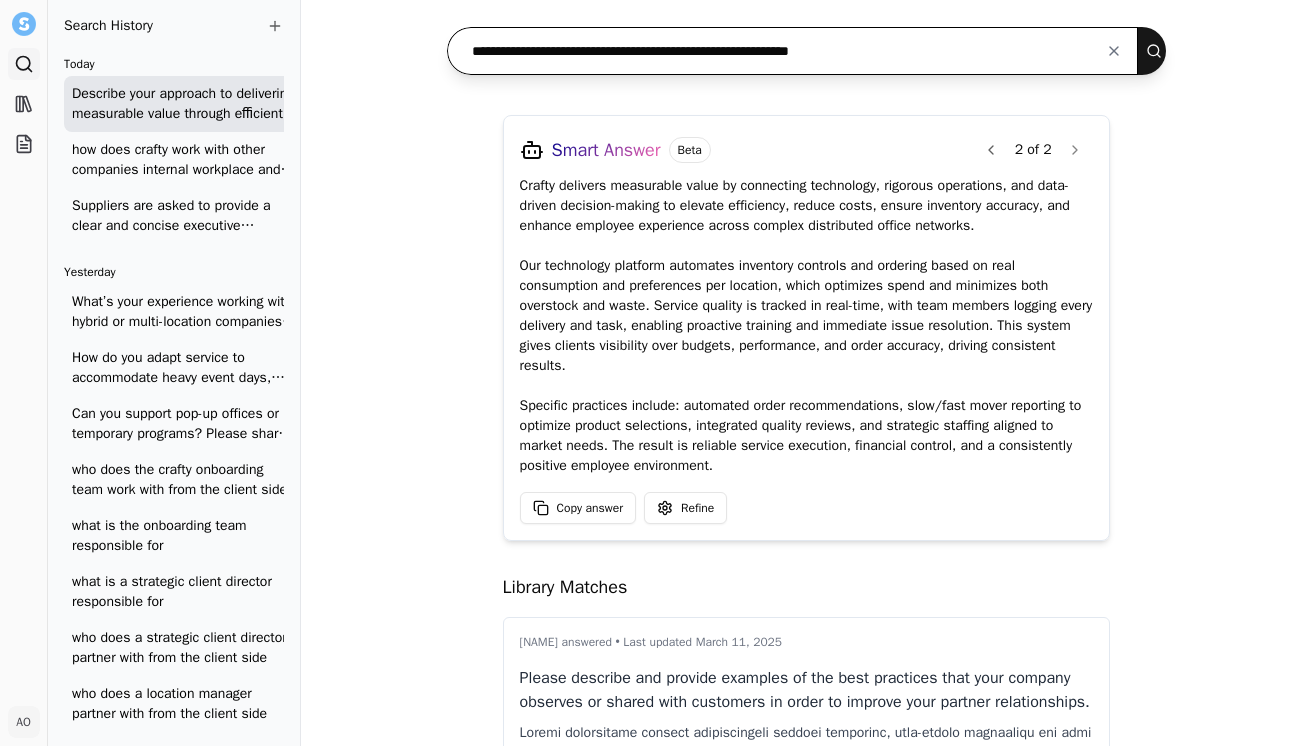 click at bounding box center [1158, 51] 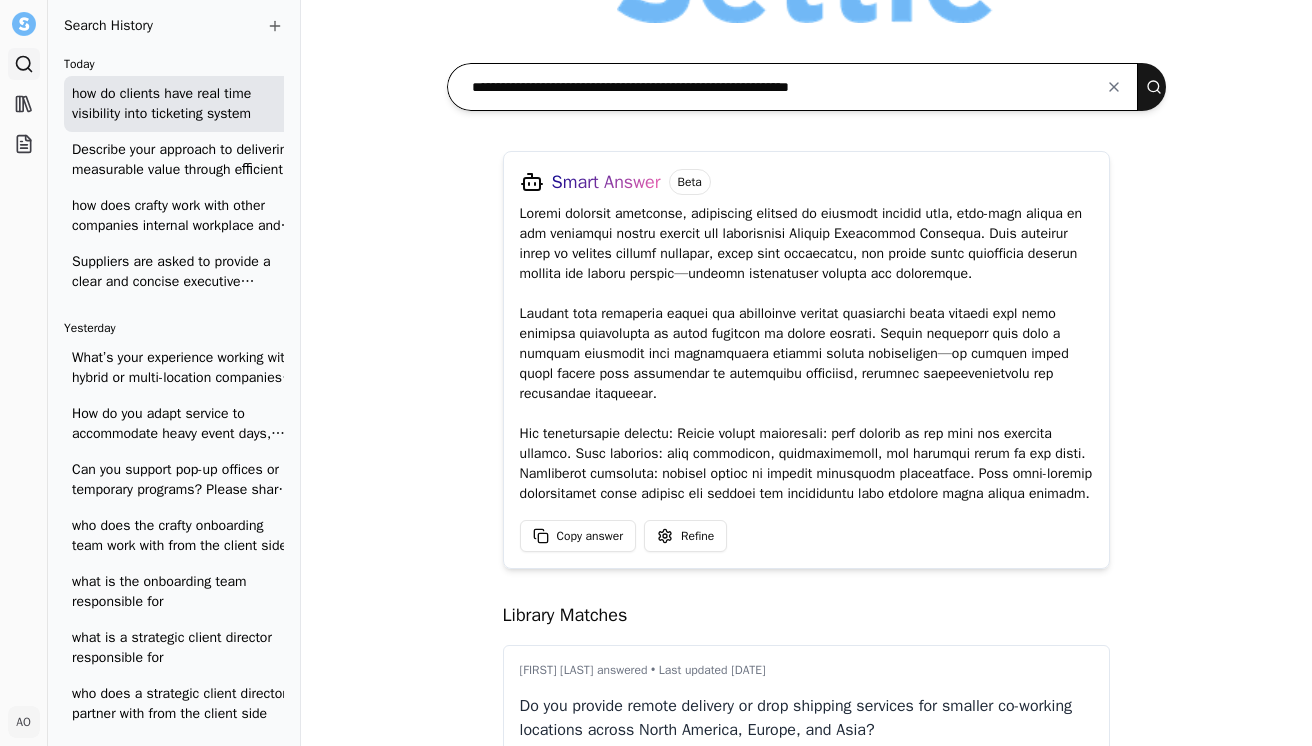scroll, scrollTop: 89, scrollLeft: 0, axis: vertical 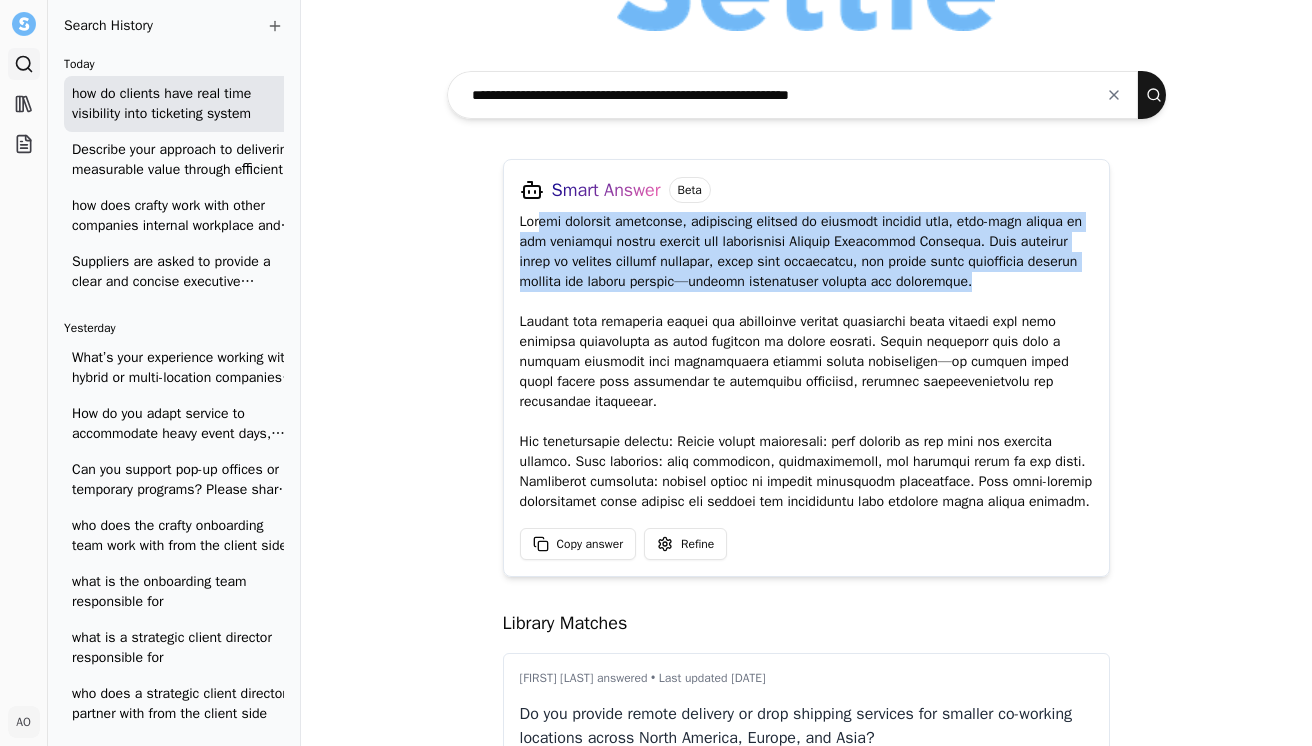 drag, startPoint x: 968, startPoint y: 280, endPoint x: 527, endPoint y: 228, distance: 444.05518 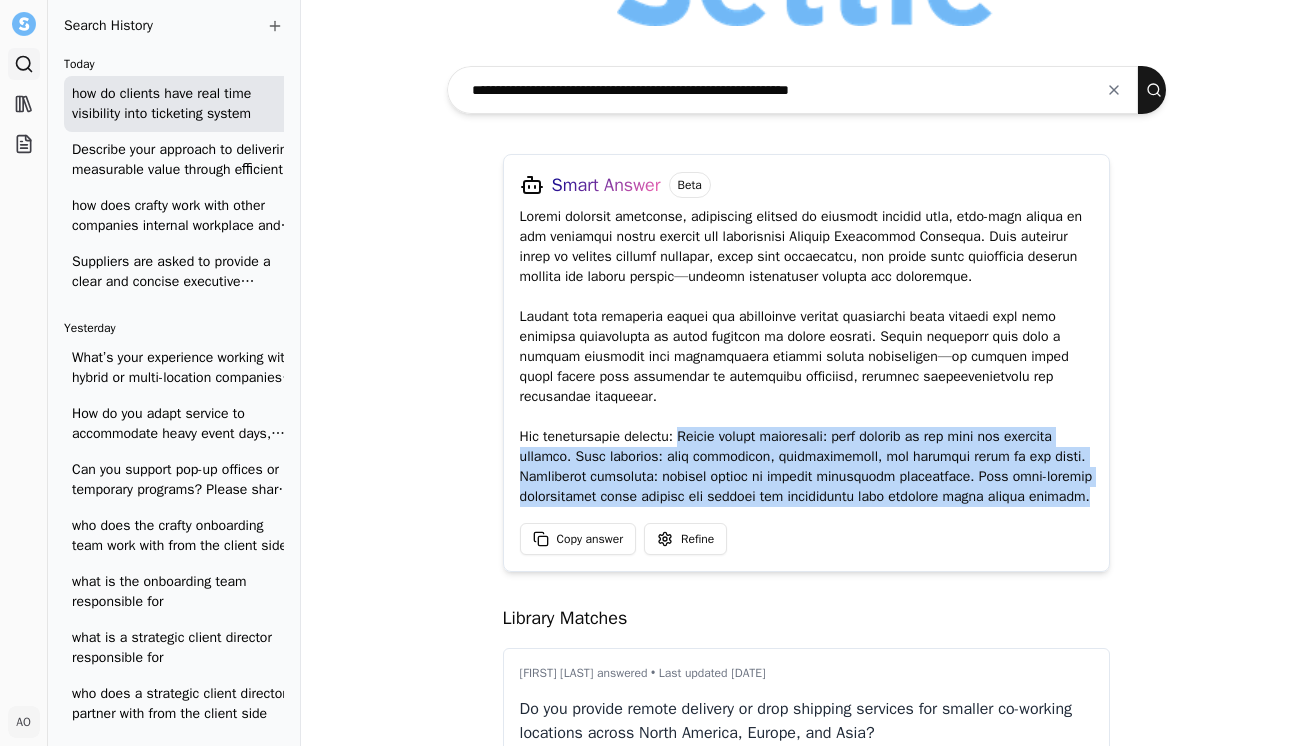 drag, startPoint x: 1010, startPoint y: 478, endPoint x: 663, endPoint y: 422, distance: 351.4897 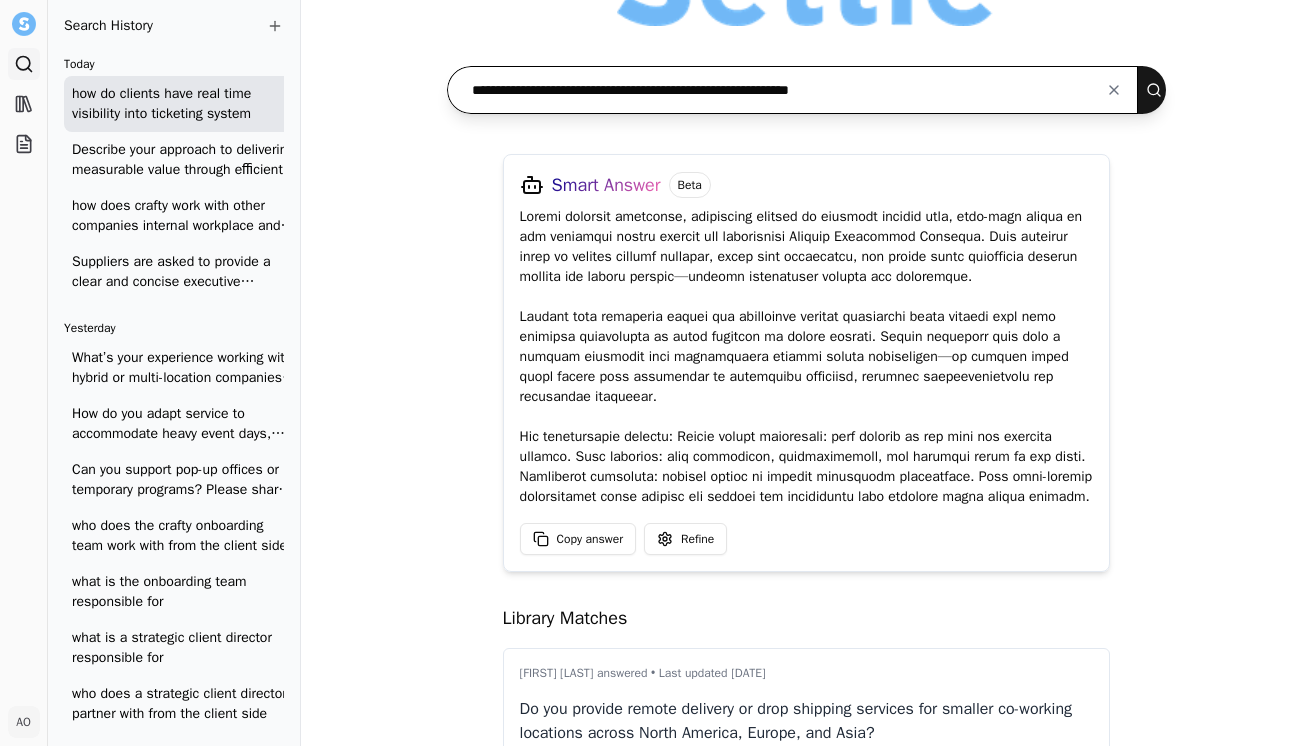 click on "**********" at bounding box center (793, 90) 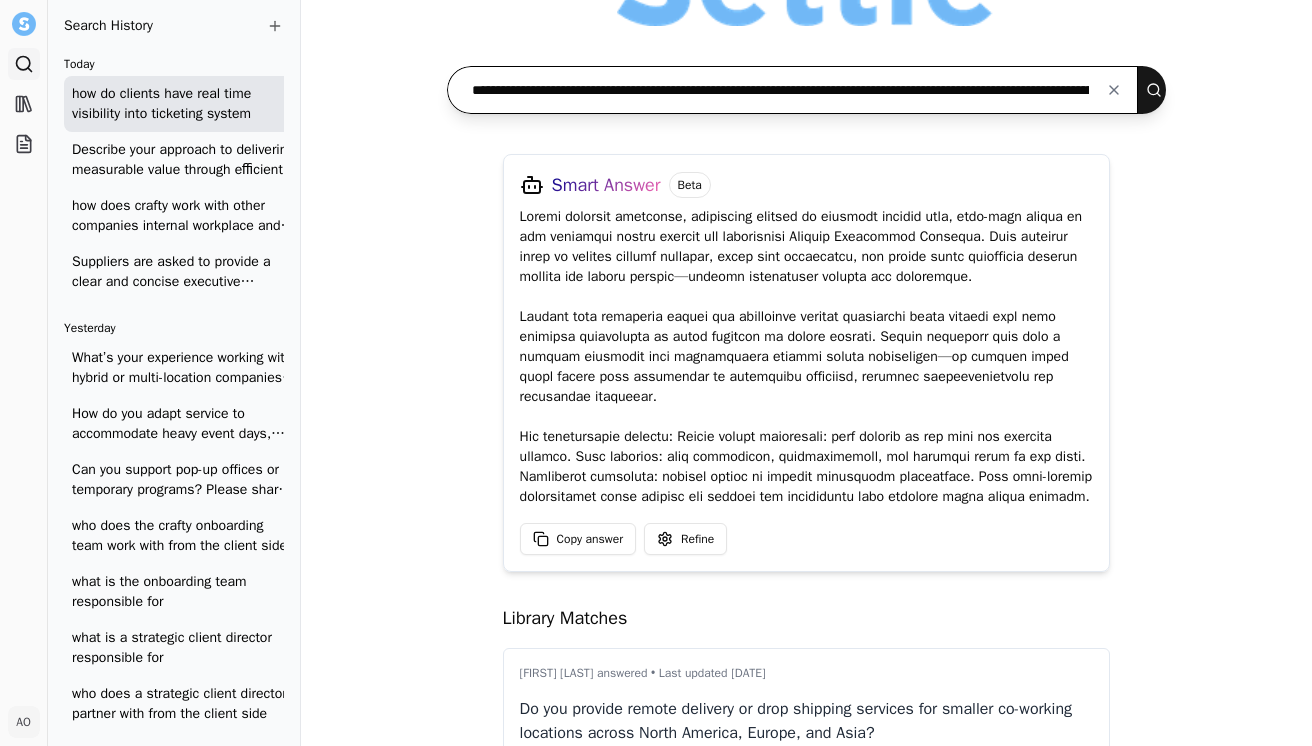 scroll, scrollTop: 0, scrollLeft: 1145, axis: horizontal 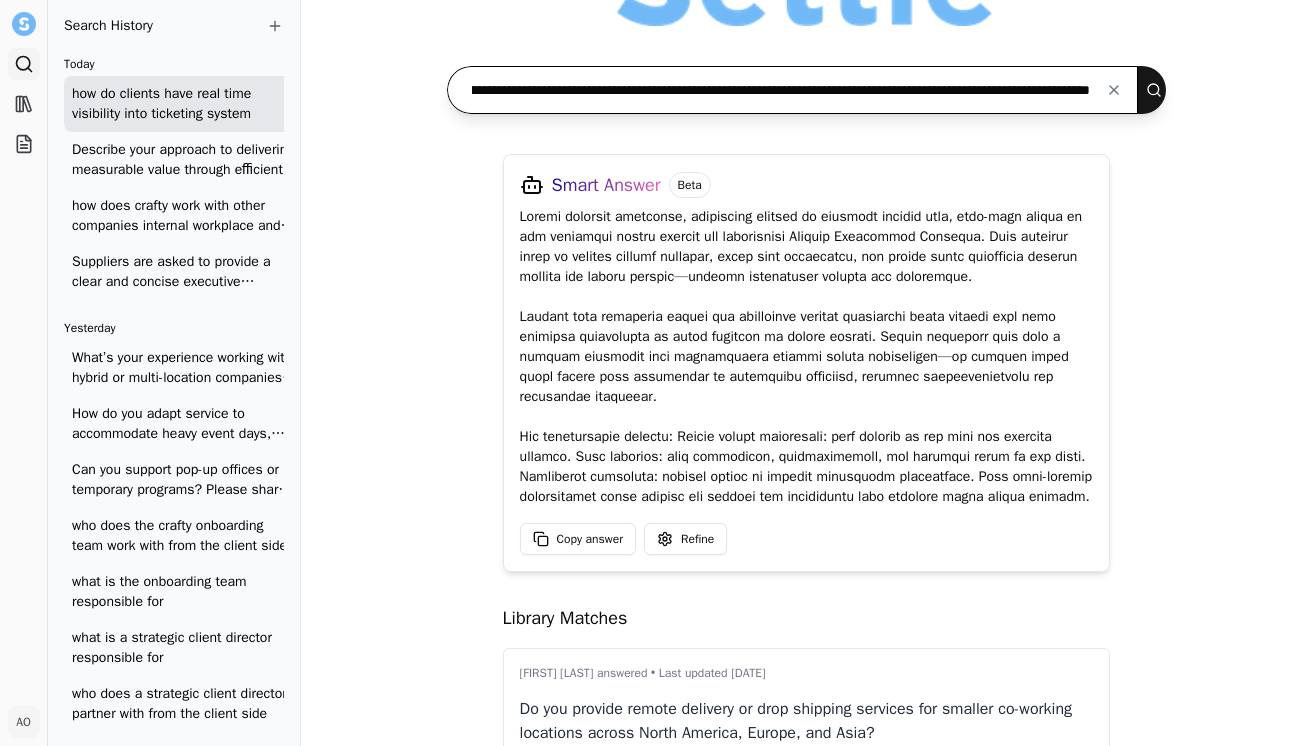 type on "**********" 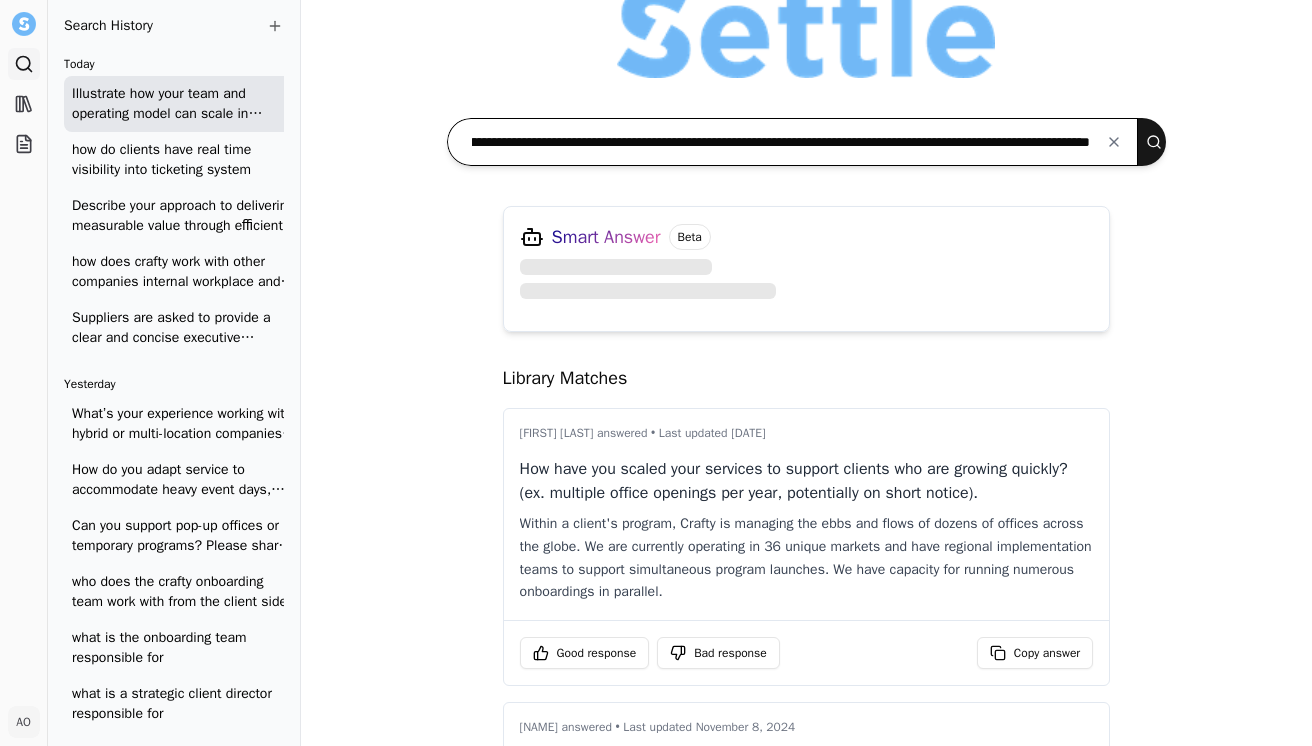 scroll, scrollTop: 22, scrollLeft: 0, axis: vertical 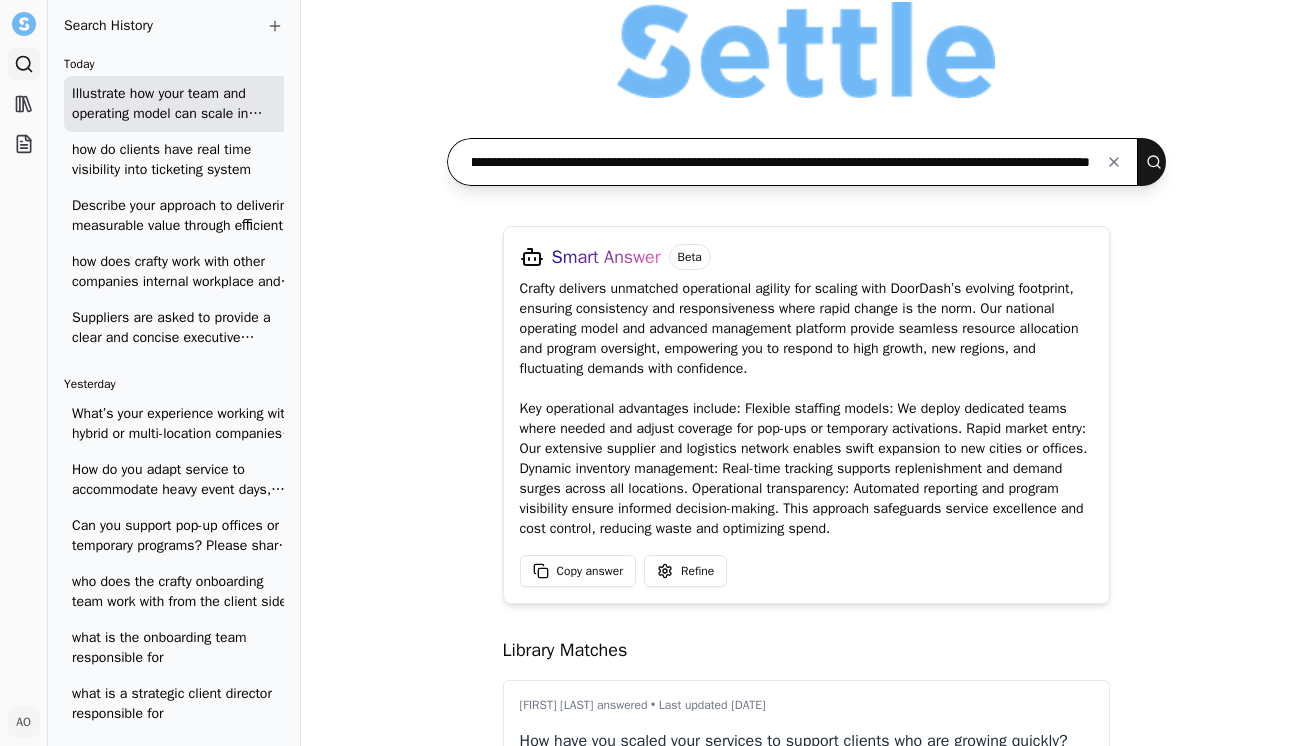 click on "**********" at bounding box center [793, 162] 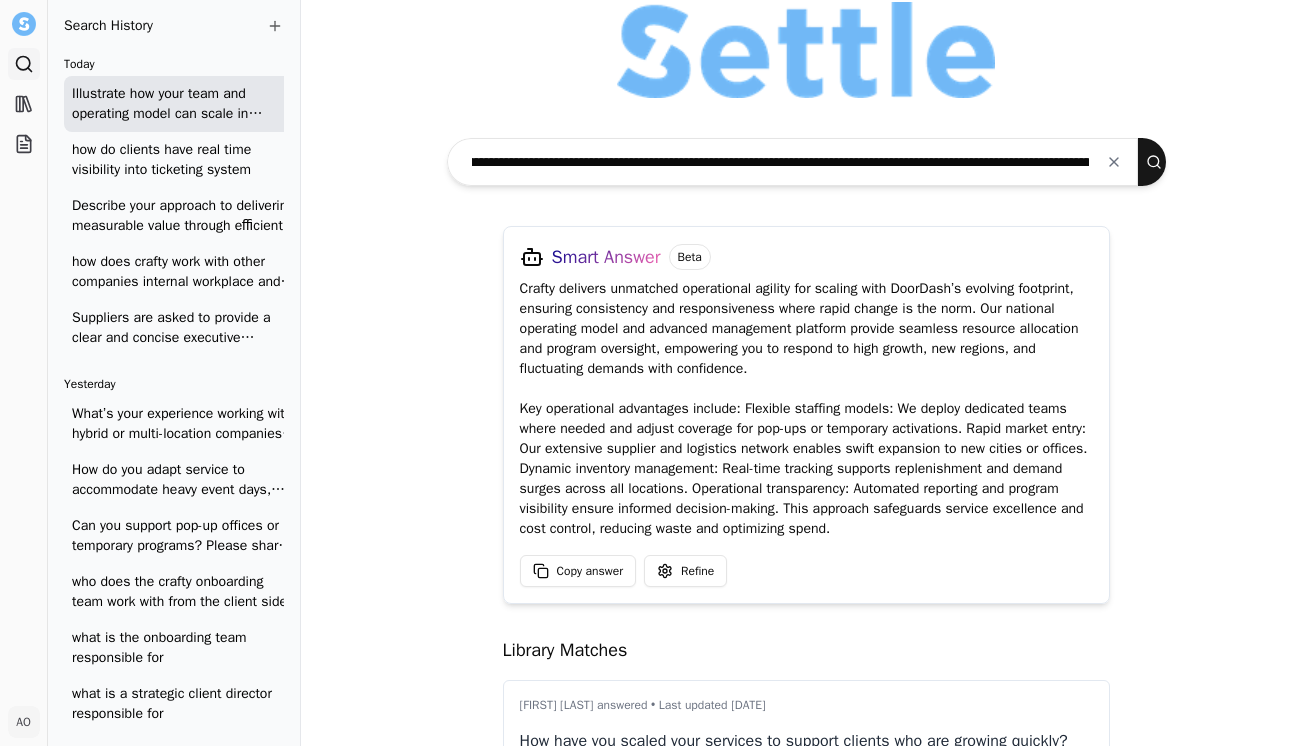 scroll, scrollTop: 0, scrollLeft: 0, axis: both 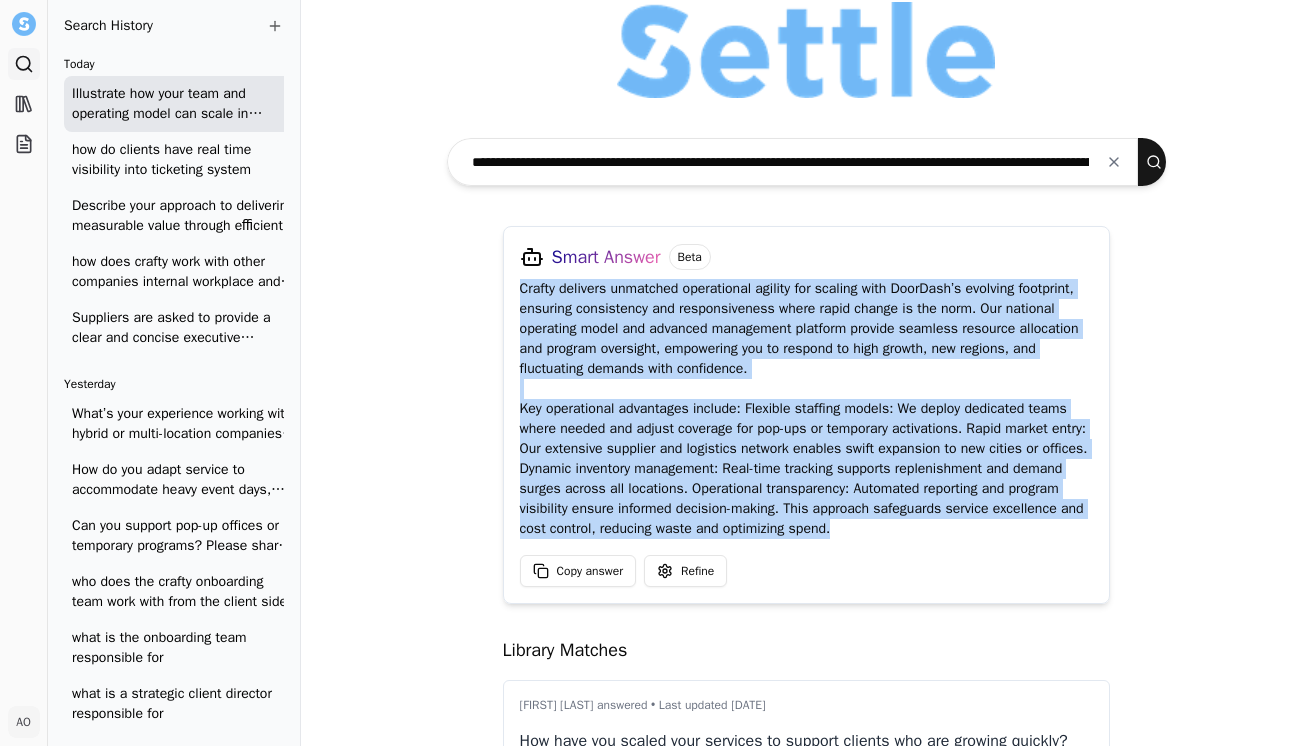 drag, startPoint x: 871, startPoint y: 529, endPoint x: 500, endPoint y: 283, distance: 445.1483 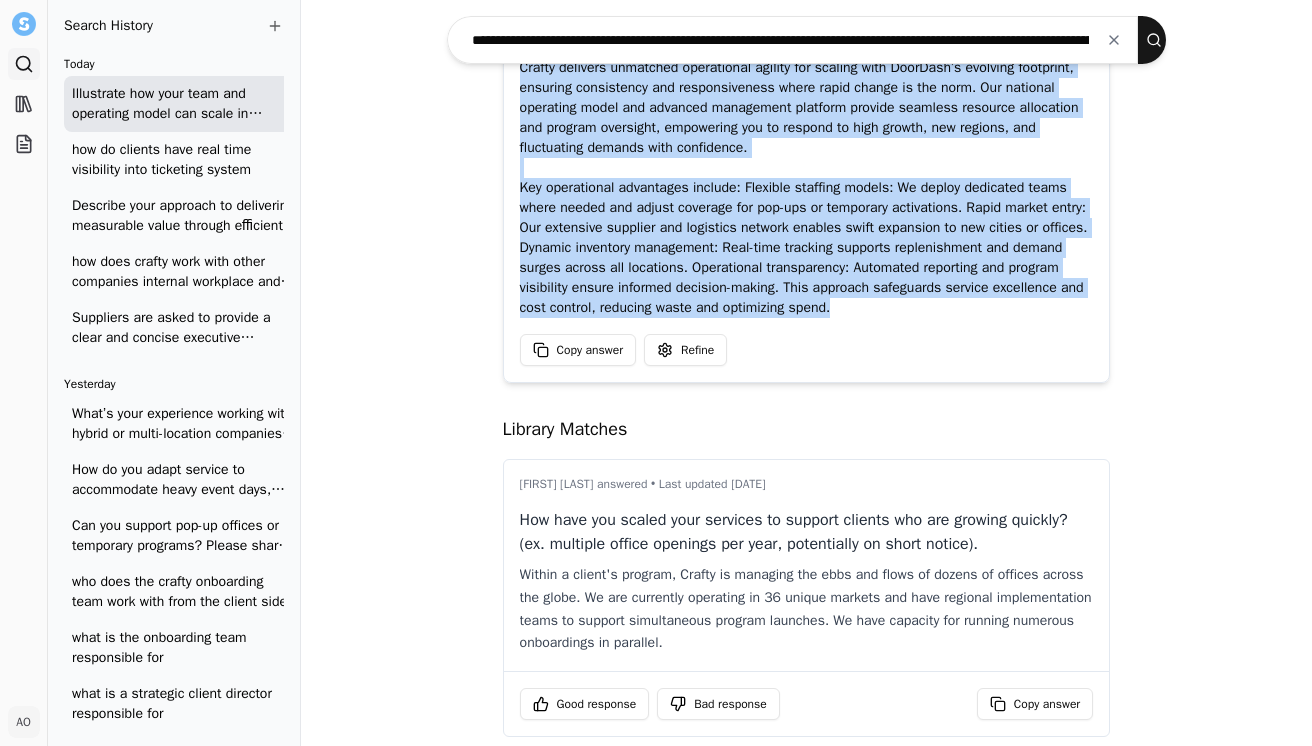 scroll, scrollTop: 244, scrollLeft: 0, axis: vertical 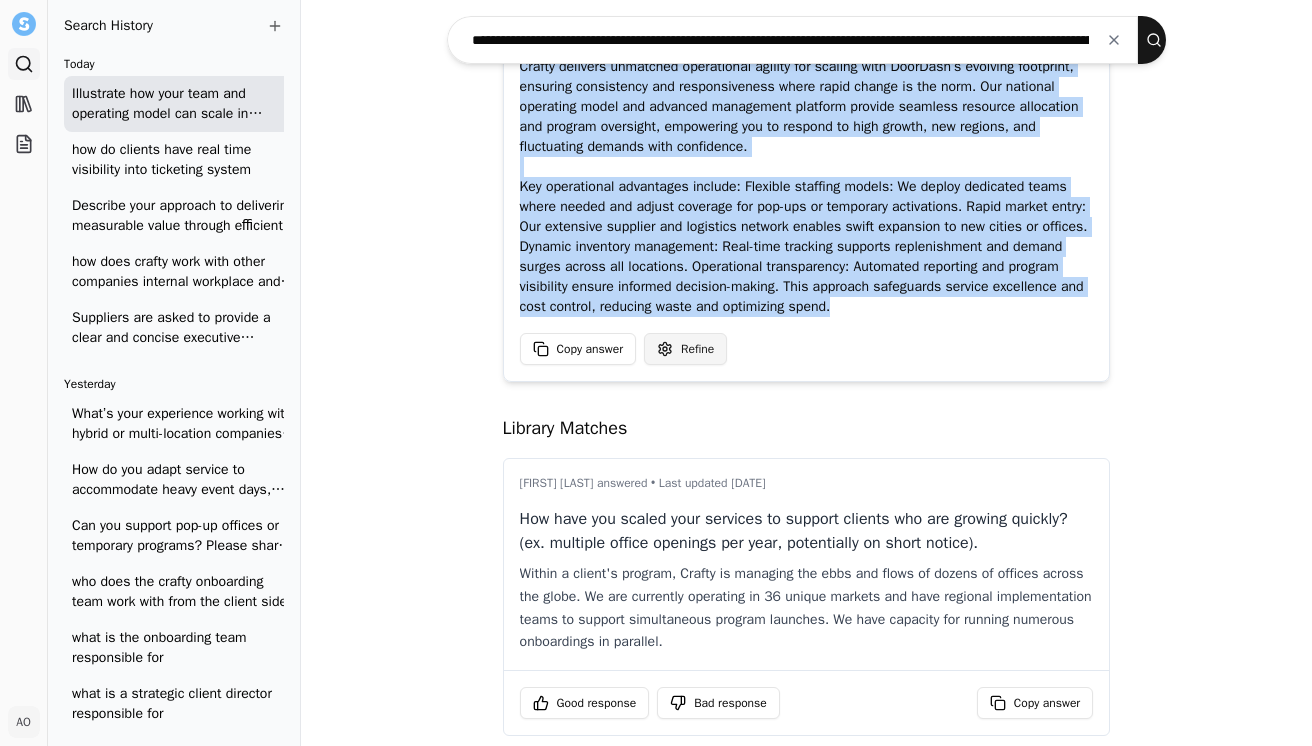 click on "Search Library Projects AO Andrea Ohayon Toggle Sidebar Search Search History Today Illustrate how your team and operating model can scale in response to DoorDash’s evolving footprint. Be specific about your ability to flex resources, expand into new markets, support pop-ups or temporary activations, and accommodate volume fluctuations across regions. how do clients have real time visibility into ticketing system Describe your approach to delivering measurable value through eﬃcient service execution, cost optimization, inventory accuracy, and enhanced employee satisfaction. Share specific practices or service models that have driven success for clients with similarly distributed and dynamic oﬃce networks. how does crafty work with other companies internal workplace and procurement data to manage consumption trends Yesterday What’s your experience working with hybrid or multi-location companies? How have we worked with Robinhood who does the crafty onboarding team work with from the client side" at bounding box center [656, 373] 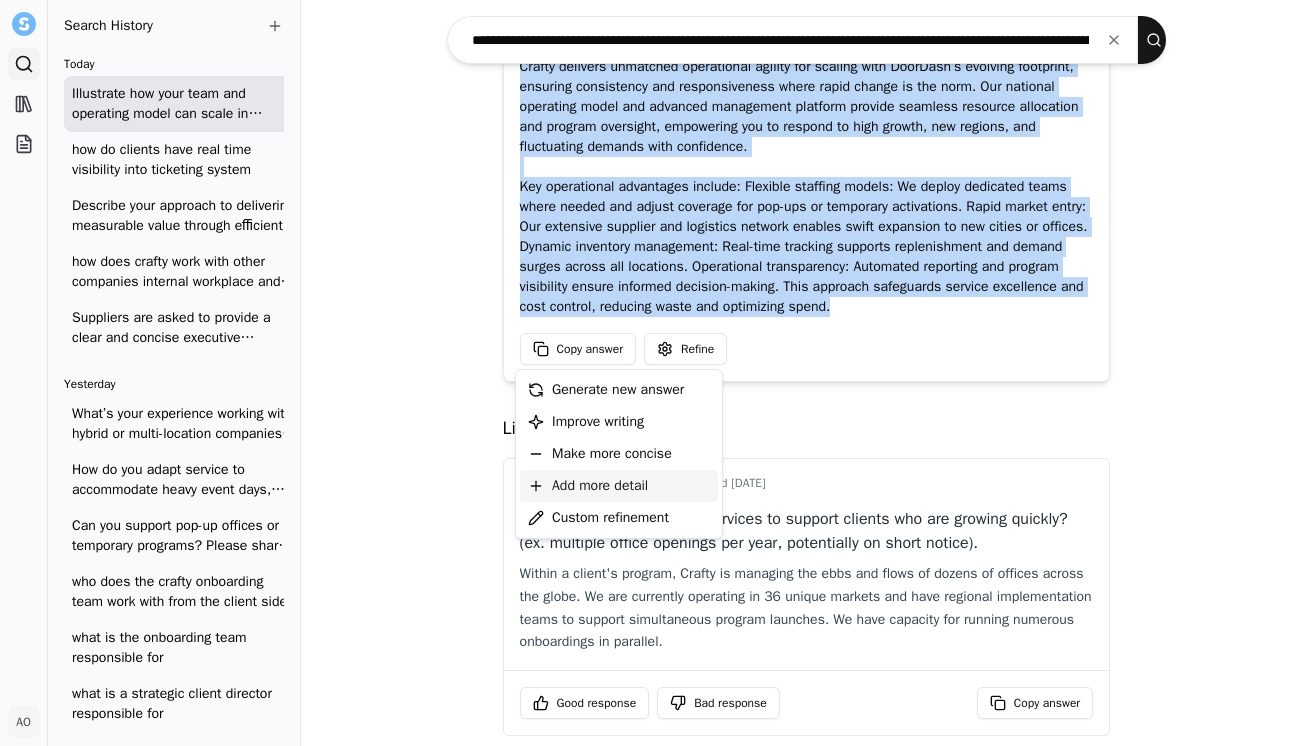 click on "Add more detail" at bounding box center (600, 486) 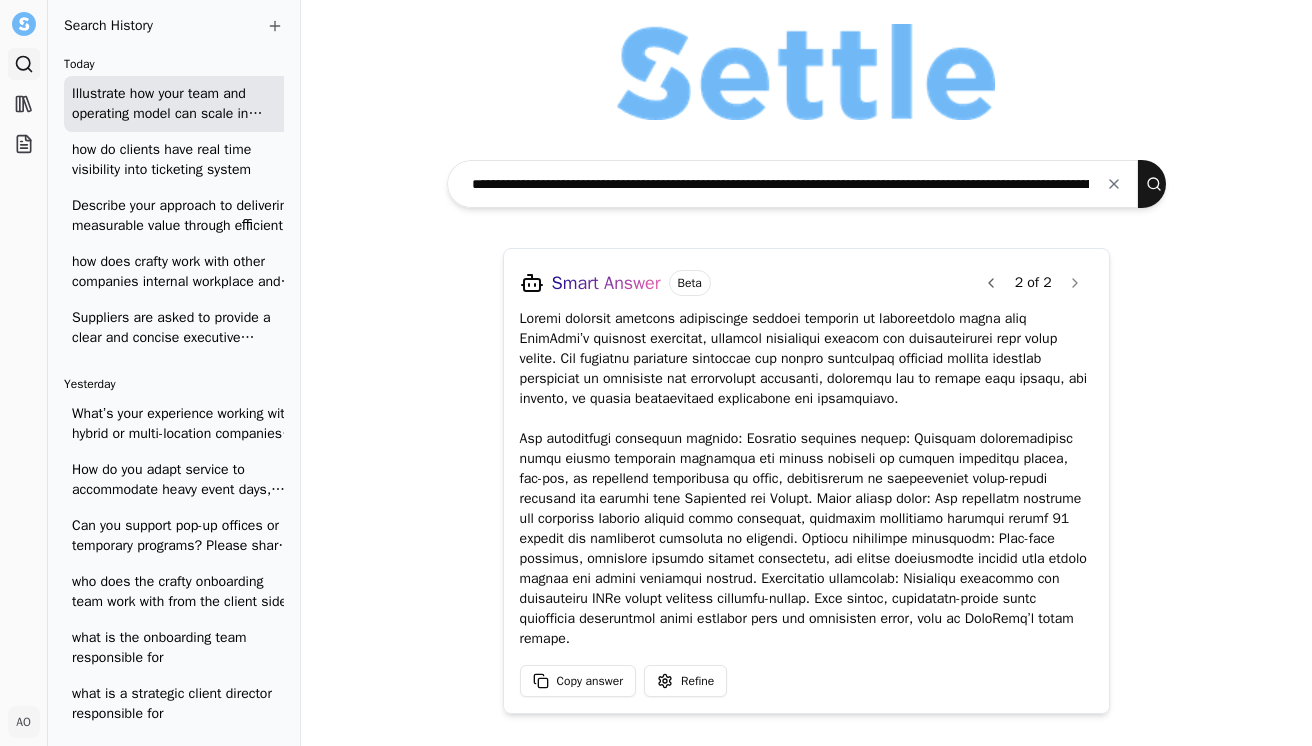 scroll, scrollTop: 19, scrollLeft: 0, axis: vertical 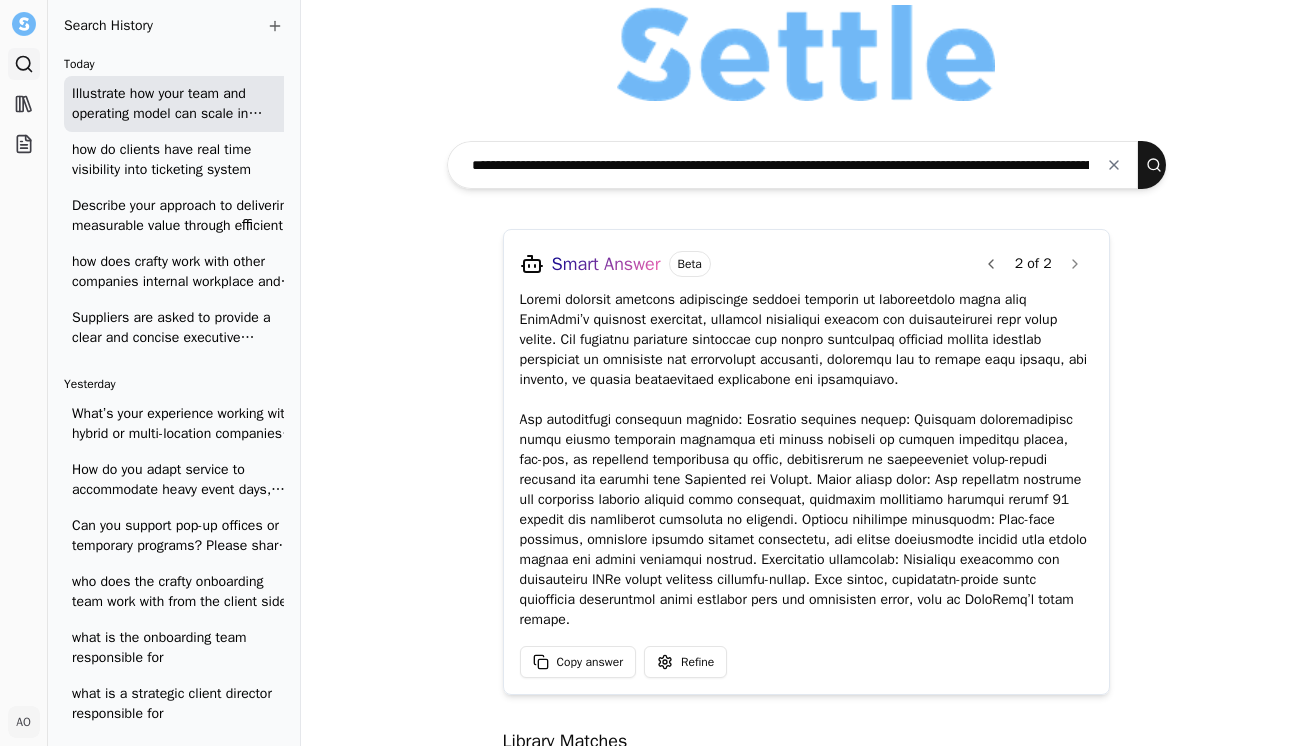 click at bounding box center (807, 460) 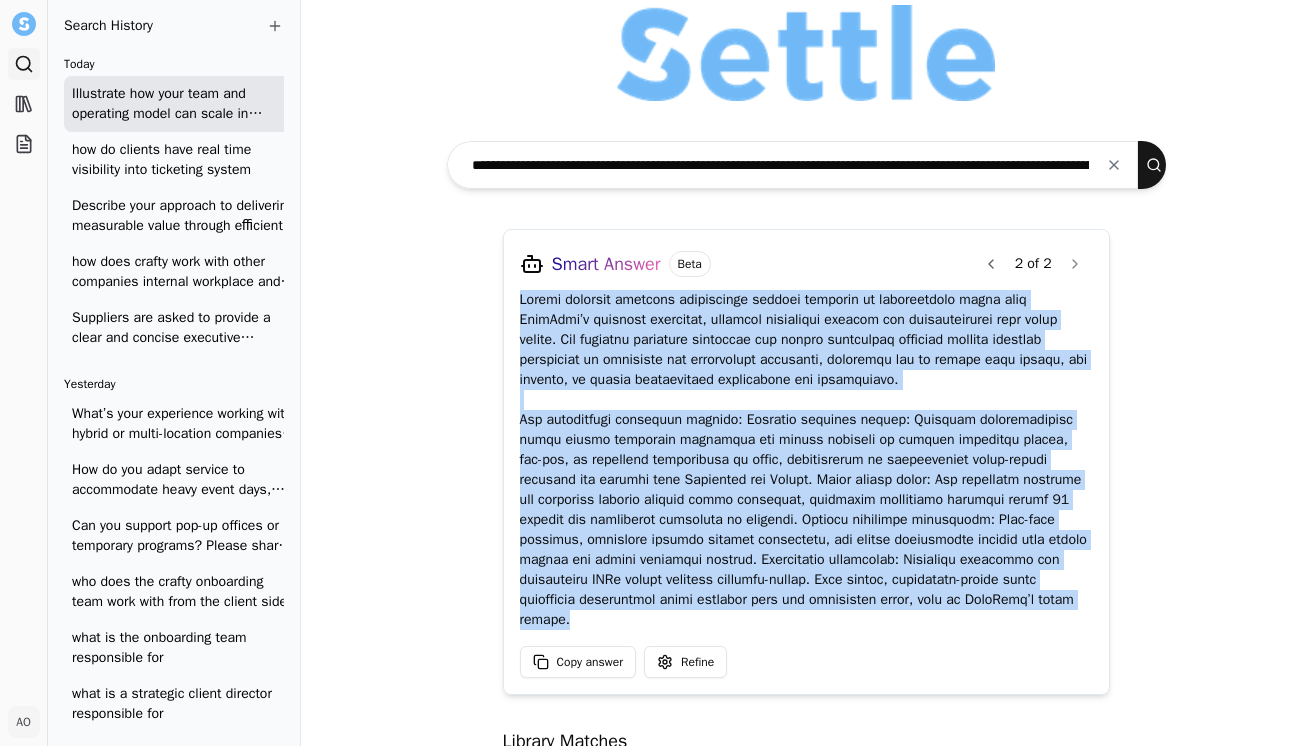 drag, startPoint x: 1081, startPoint y: 601, endPoint x: 495, endPoint y: 297, distance: 660.1606 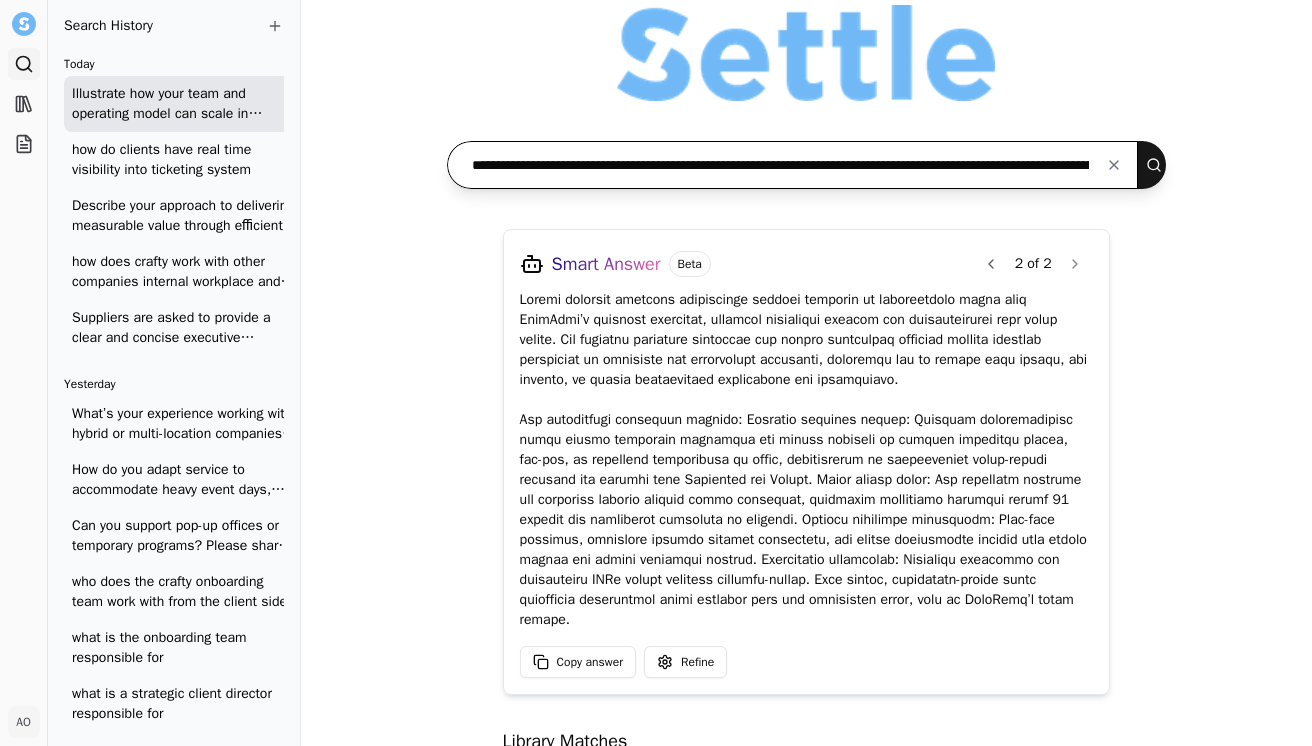 click on "**********" at bounding box center [793, 165] 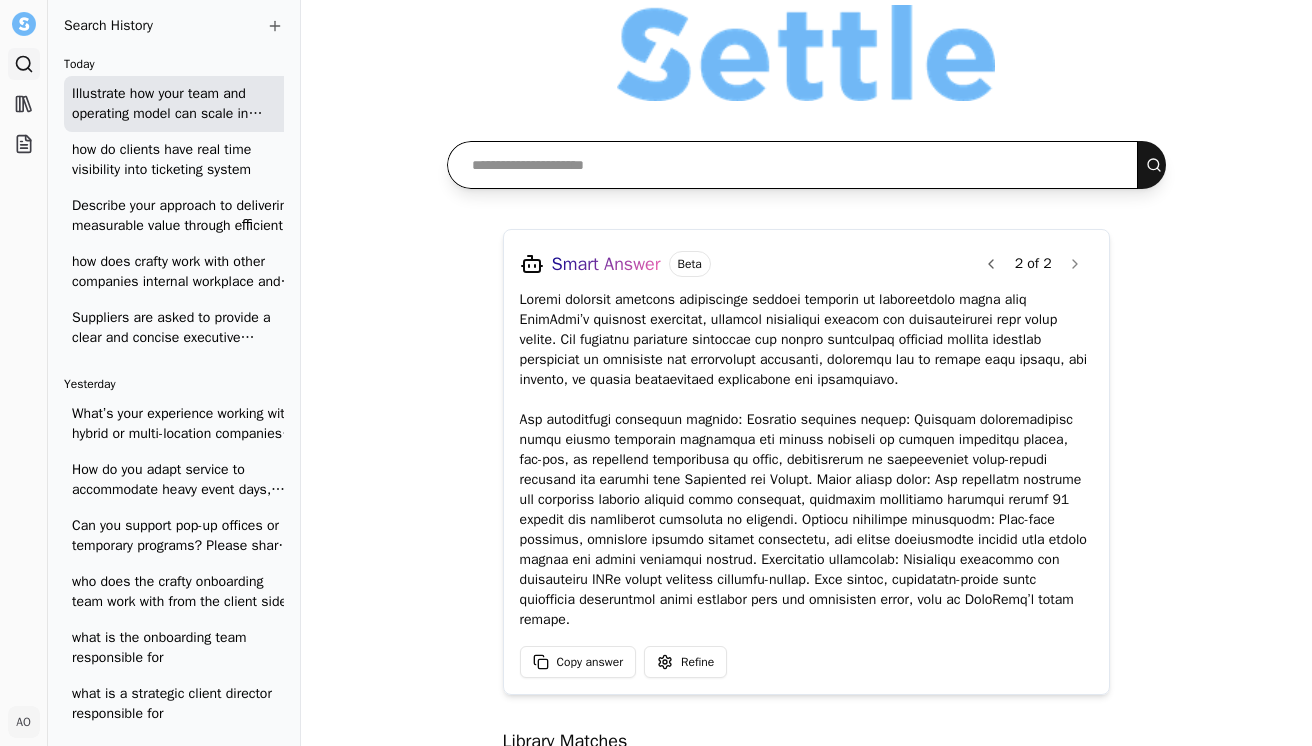 paste on "**********" 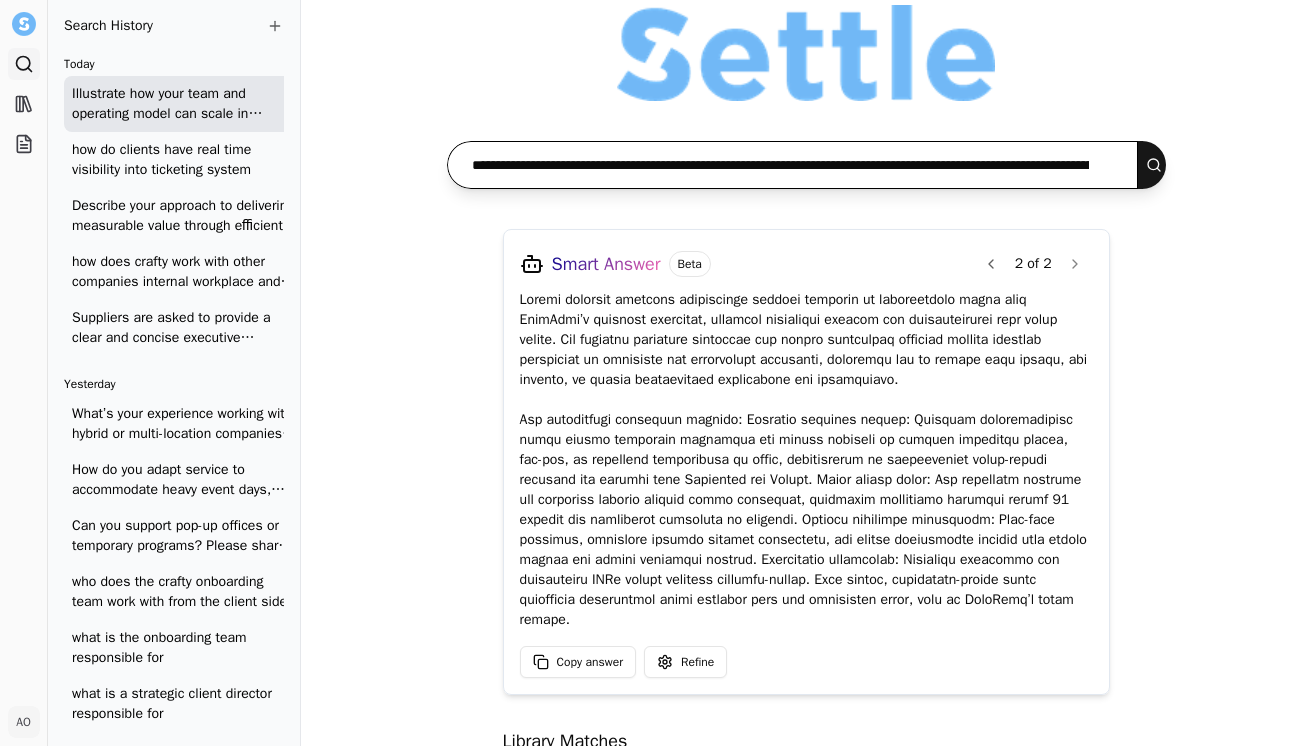 scroll, scrollTop: 0, scrollLeft: 1146, axis: horizontal 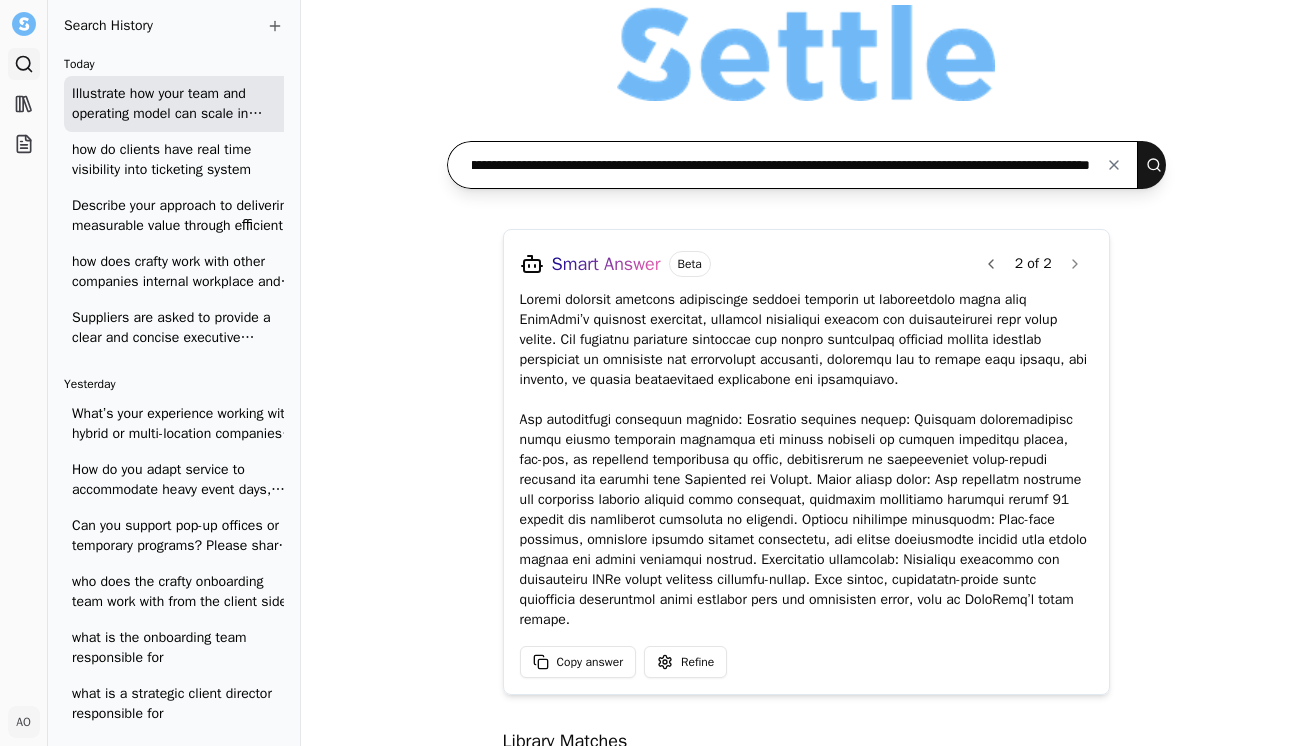 click at bounding box center (1158, 165) 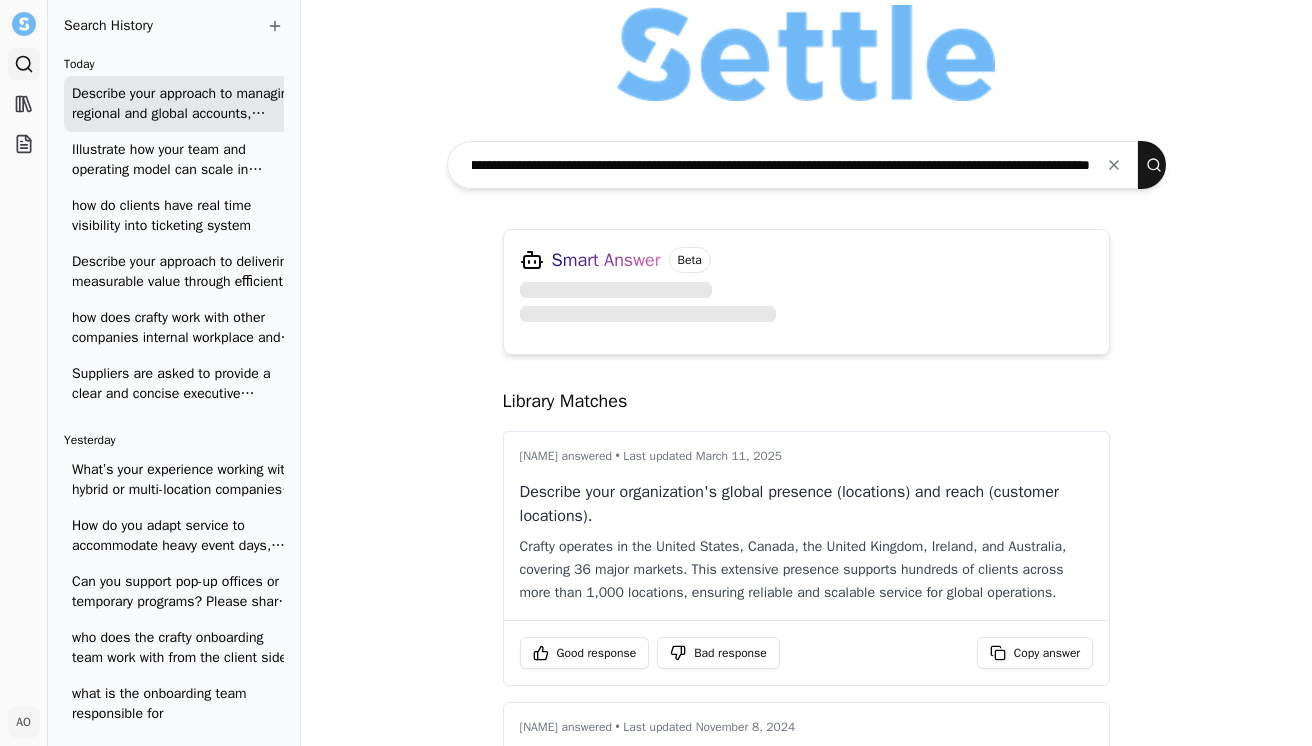 scroll, scrollTop: 0, scrollLeft: 0, axis: both 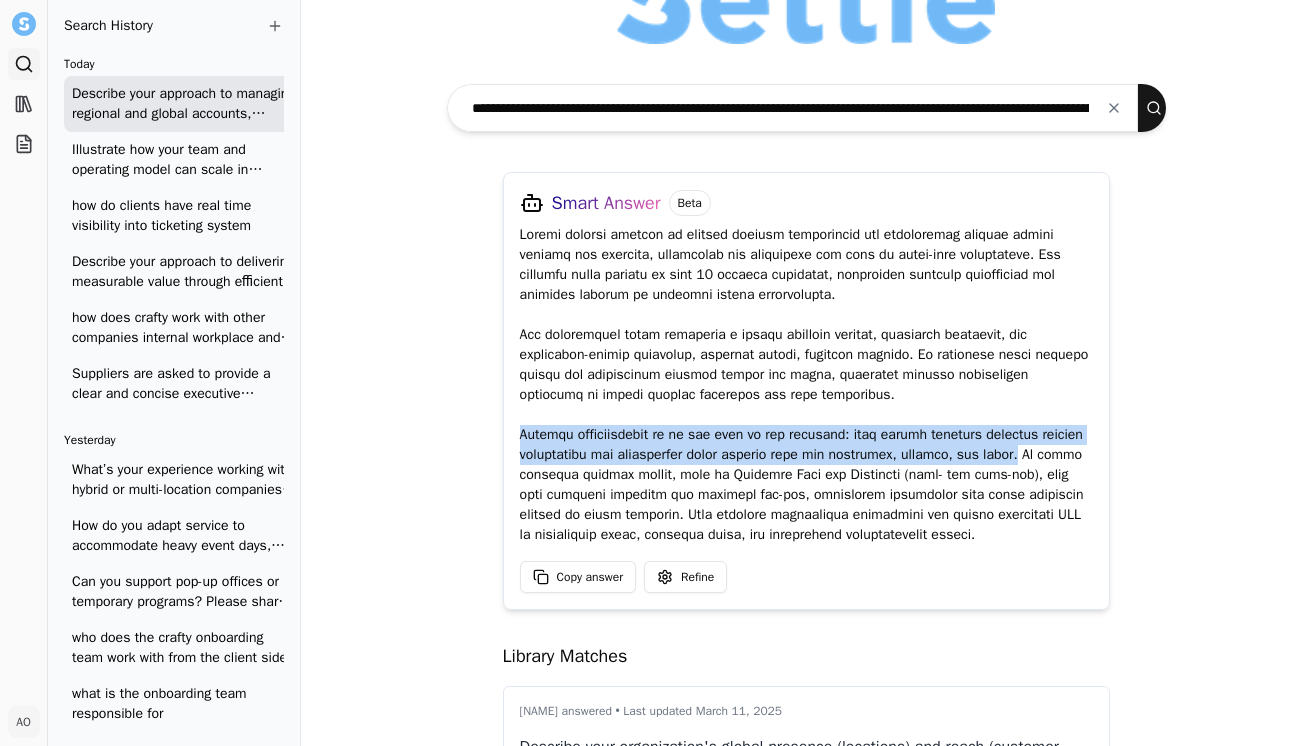 drag, startPoint x: 502, startPoint y: 432, endPoint x: 1027, endPoint y: 453, distance: 525.41986 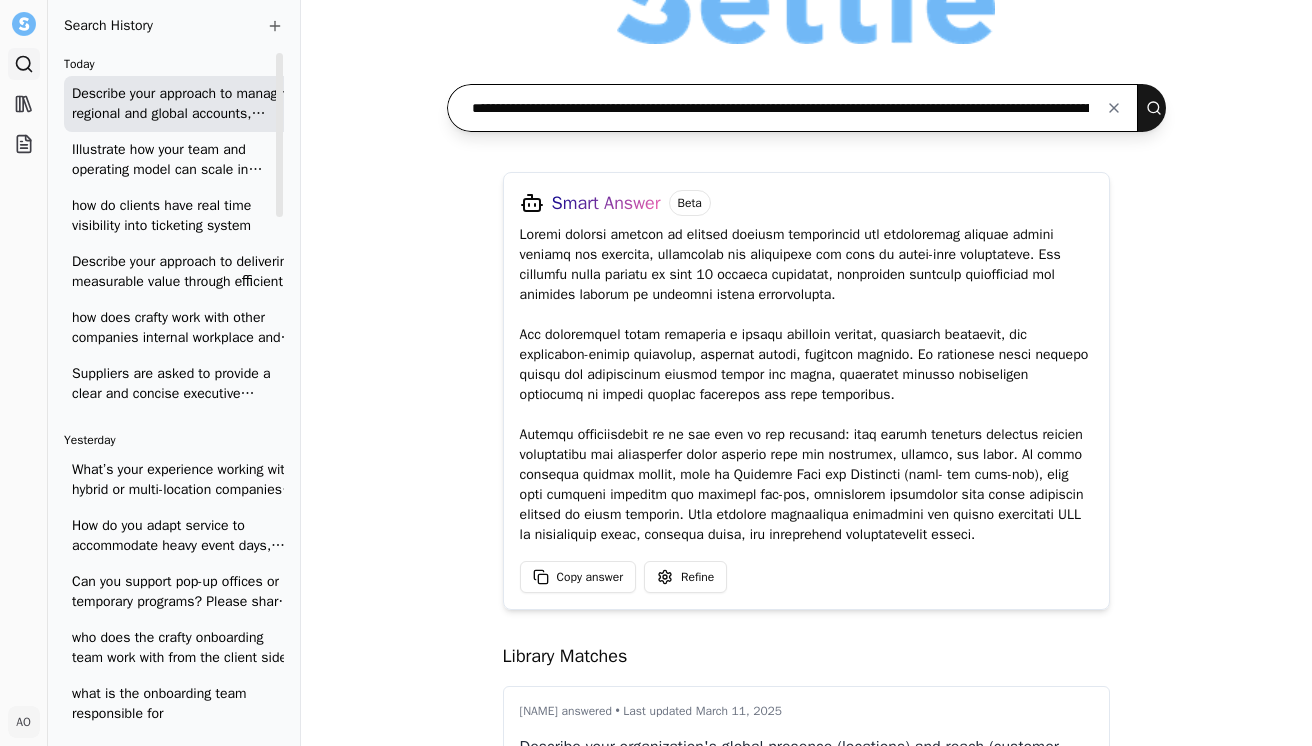 click on "**********" at bounding box center (793, 108) 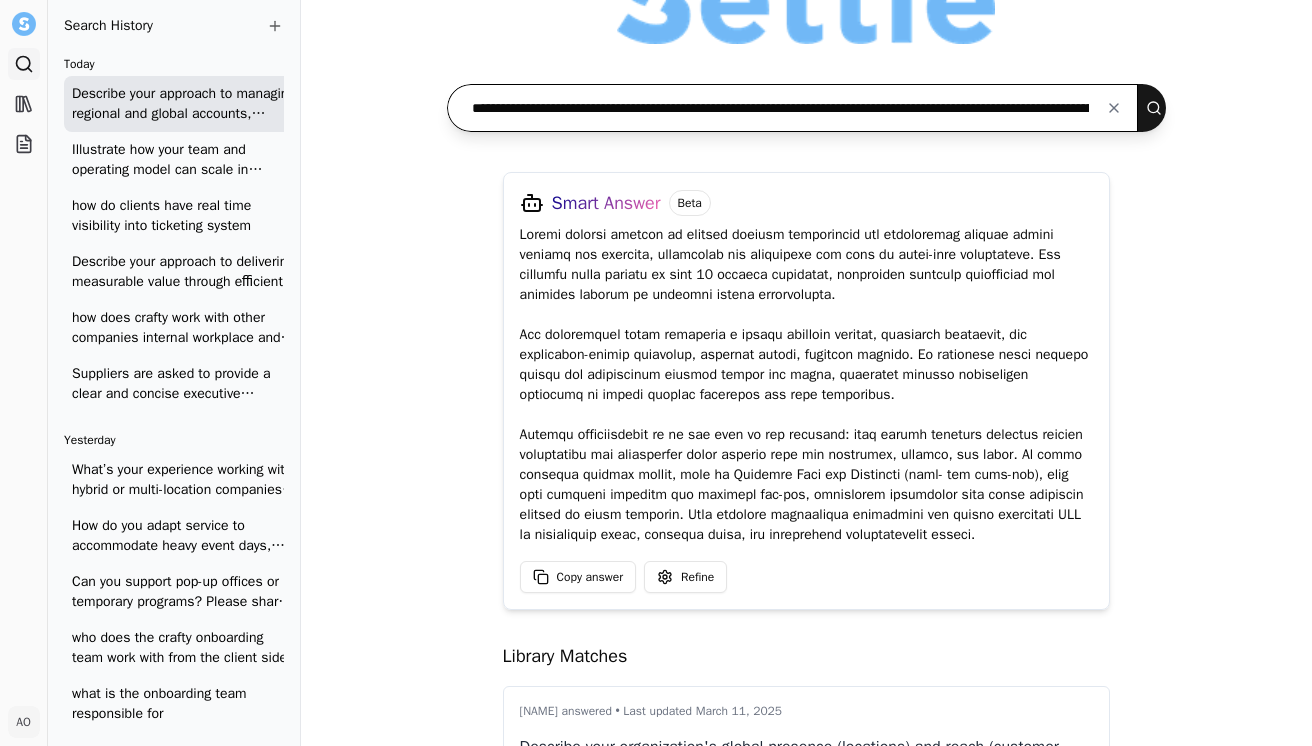 click on "**********" at bounding box center [793, 108] 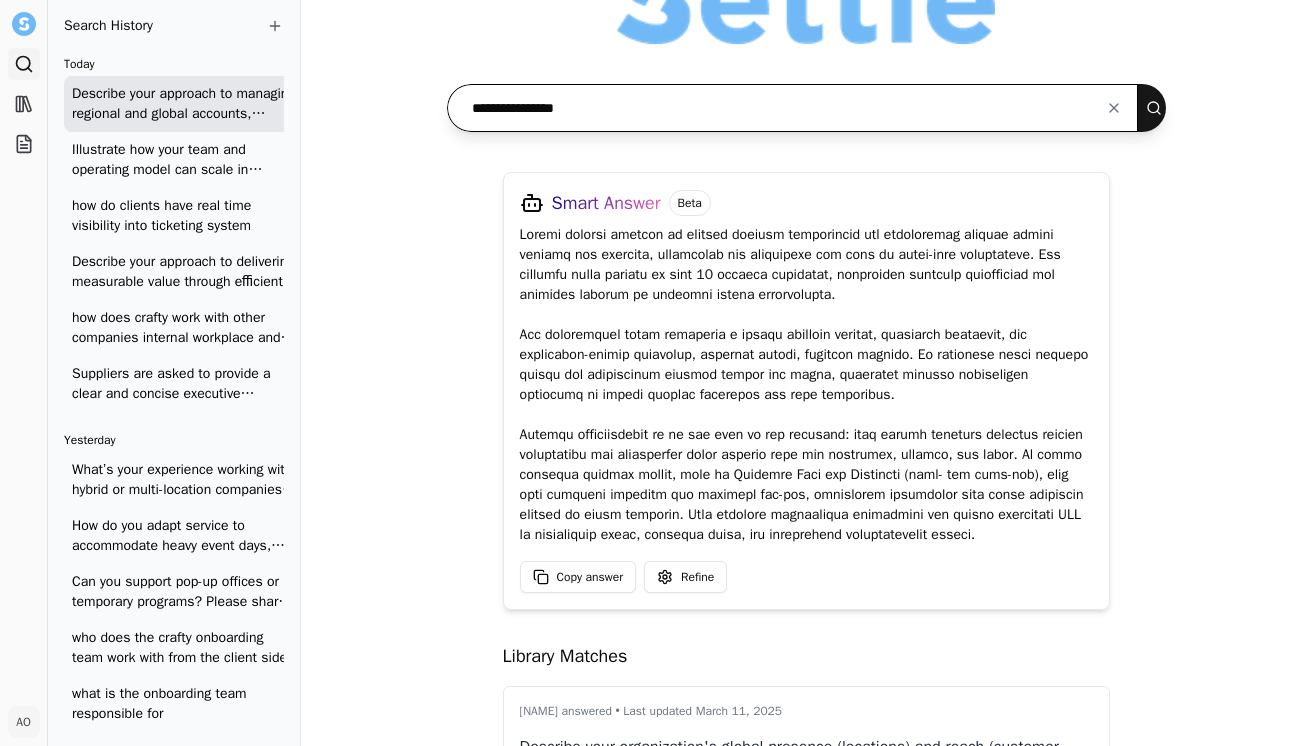 paste on "**********" 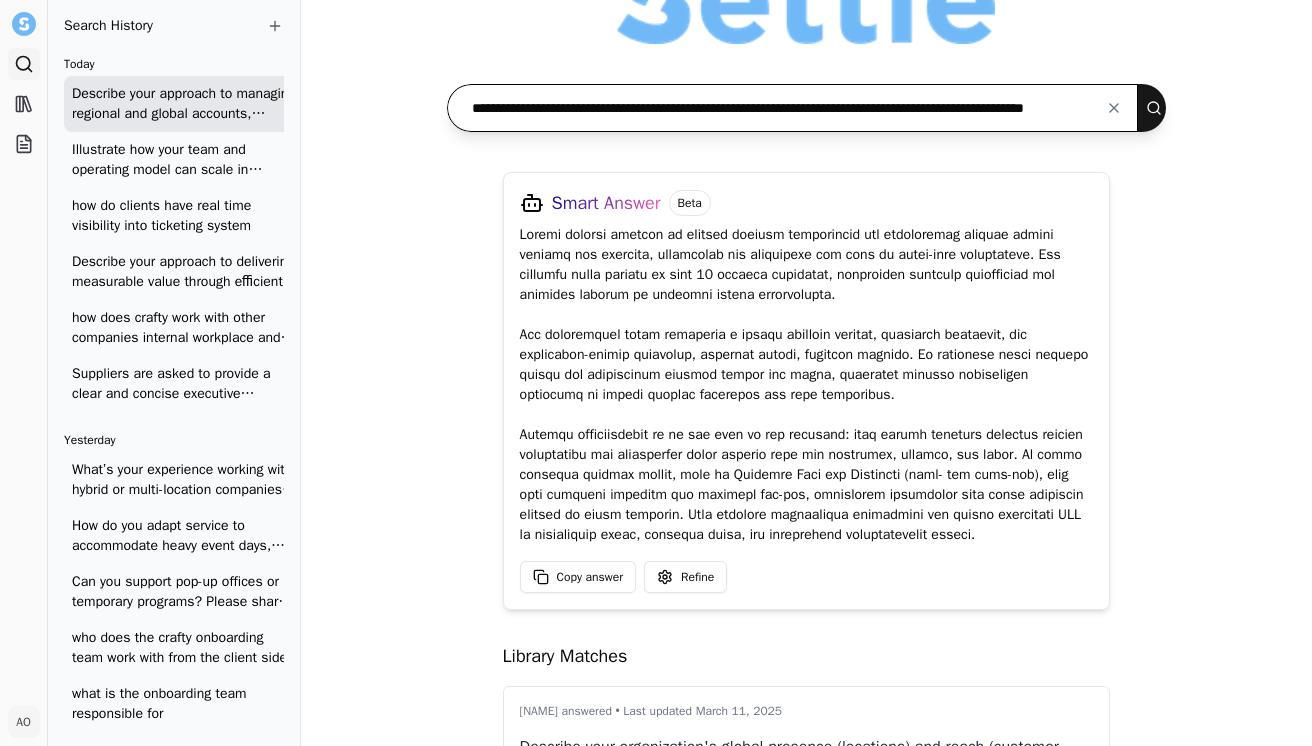 scroll, scrollTop: 0, scrollLeft: 57, axis: horizontal 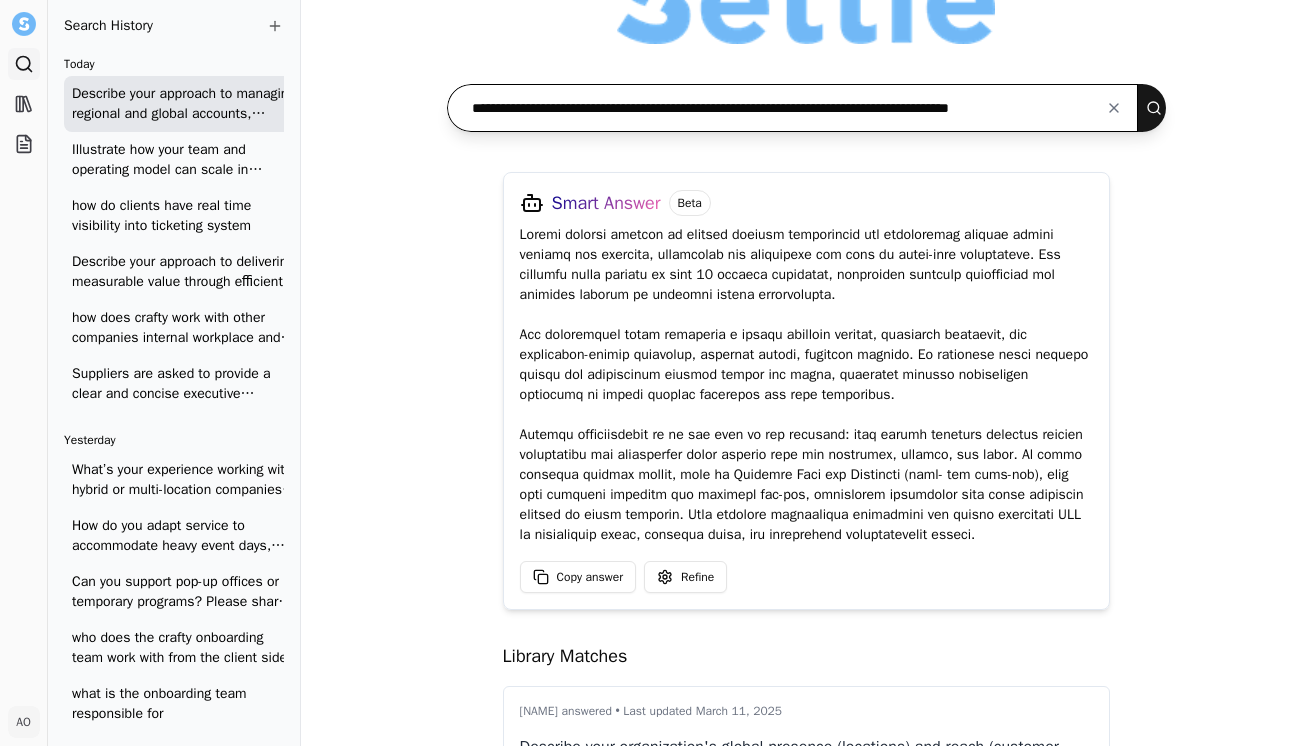 click at bounding box center (1158, 108) 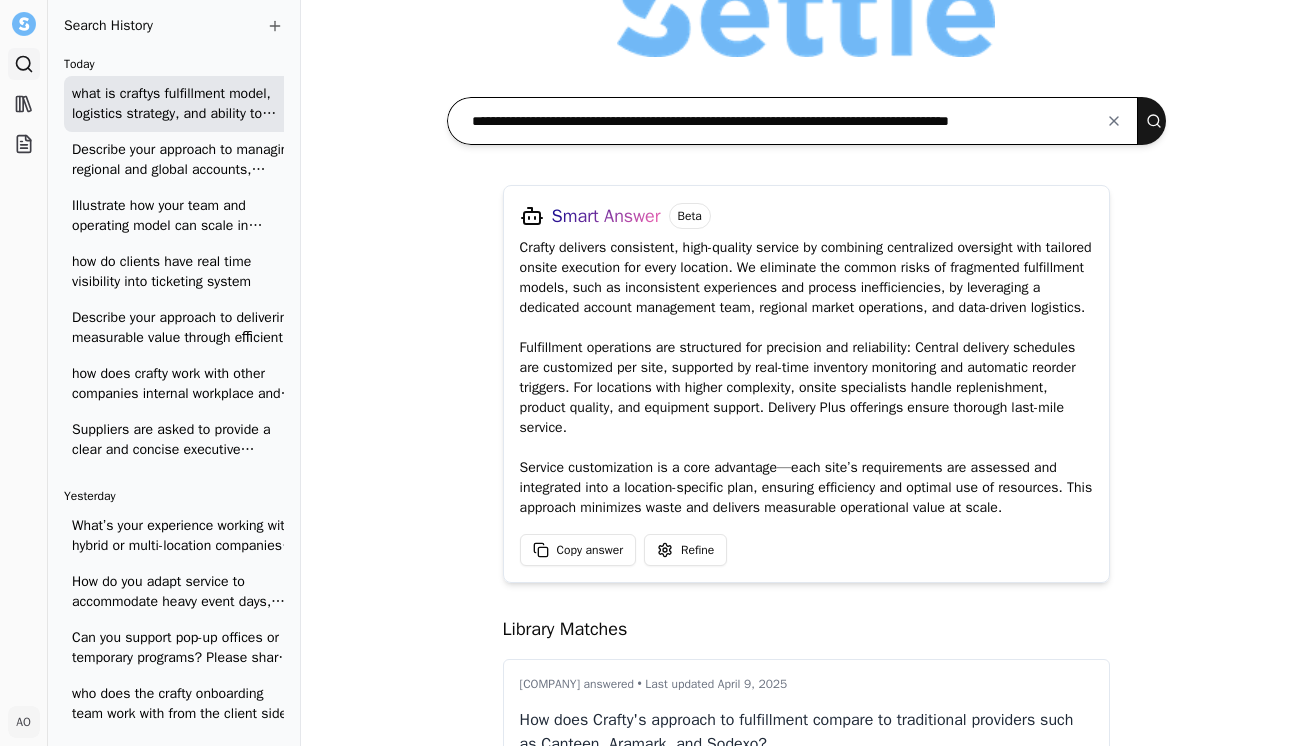 scroll, scrollTop: 56, scrollLeft: 0, axis: vertical 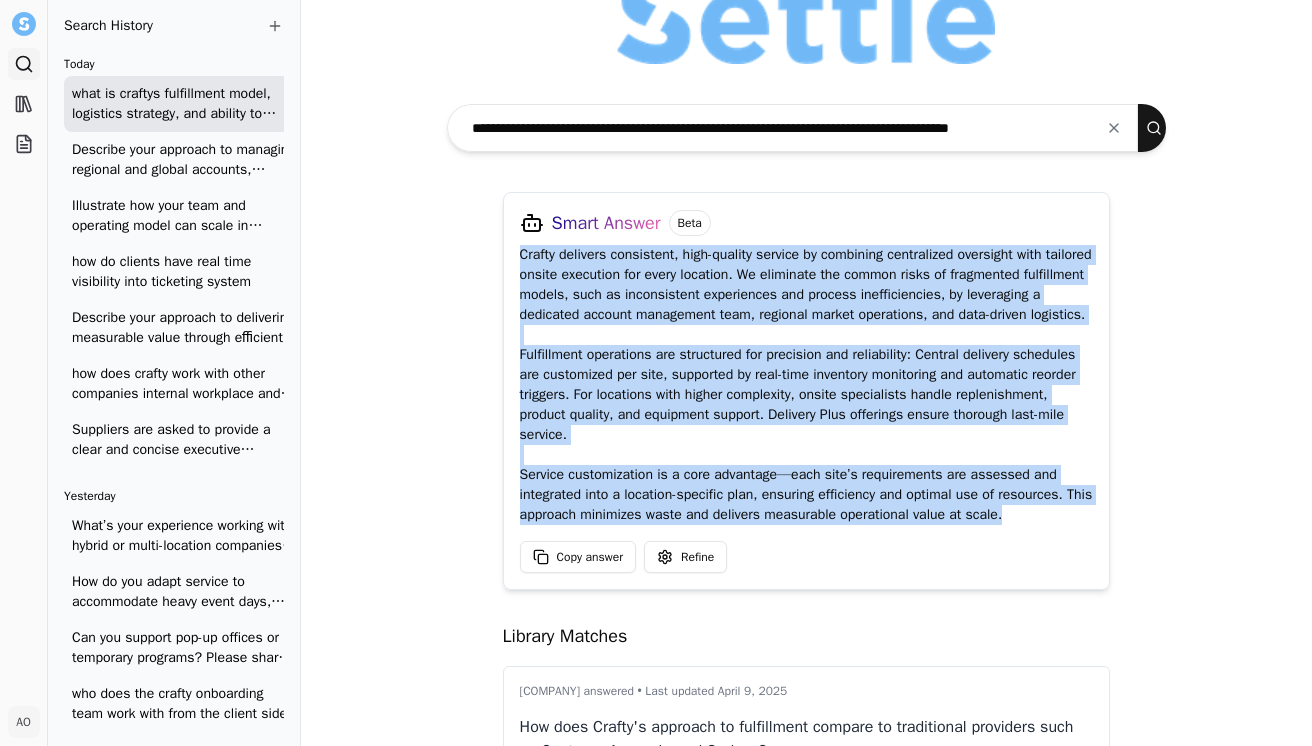 drag, startPoint x: 1012, startPoint y: 542, endPoint x: 499, endPoint y: 266, distance: 582.53326 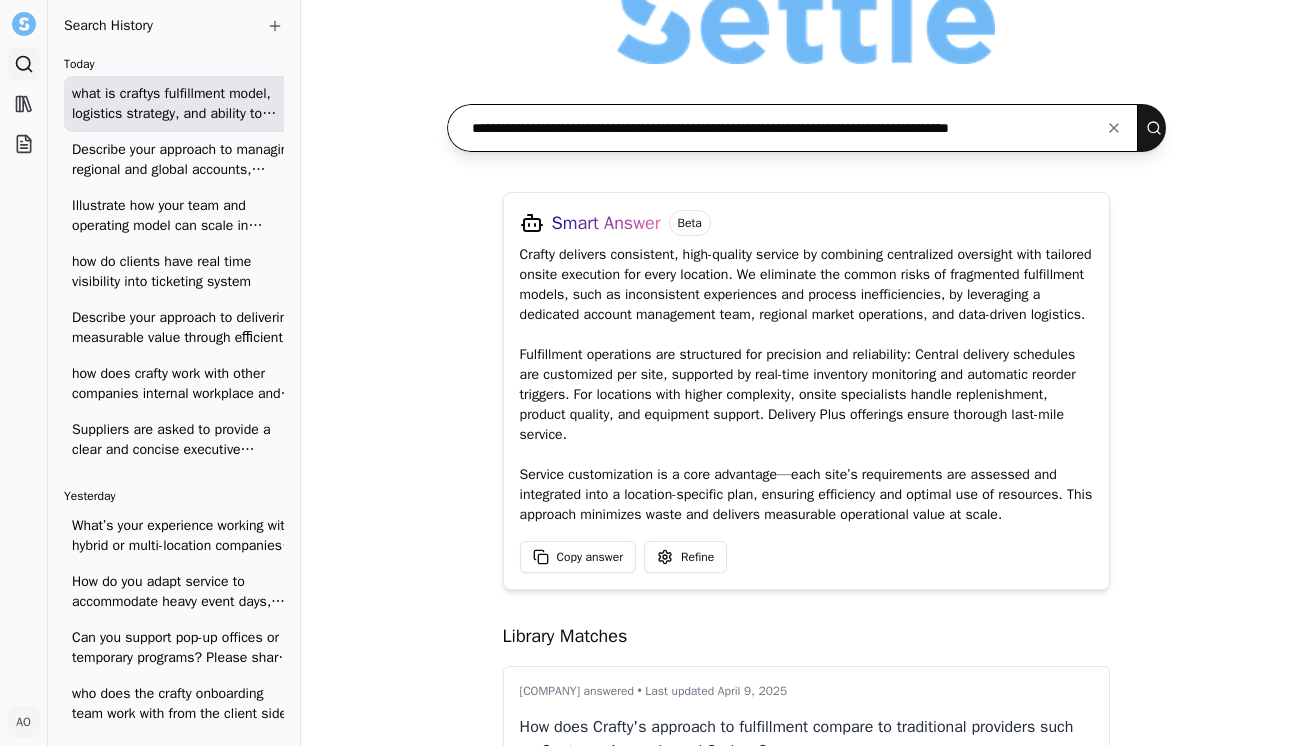 click on "**********" at bounding box center [793, 128] 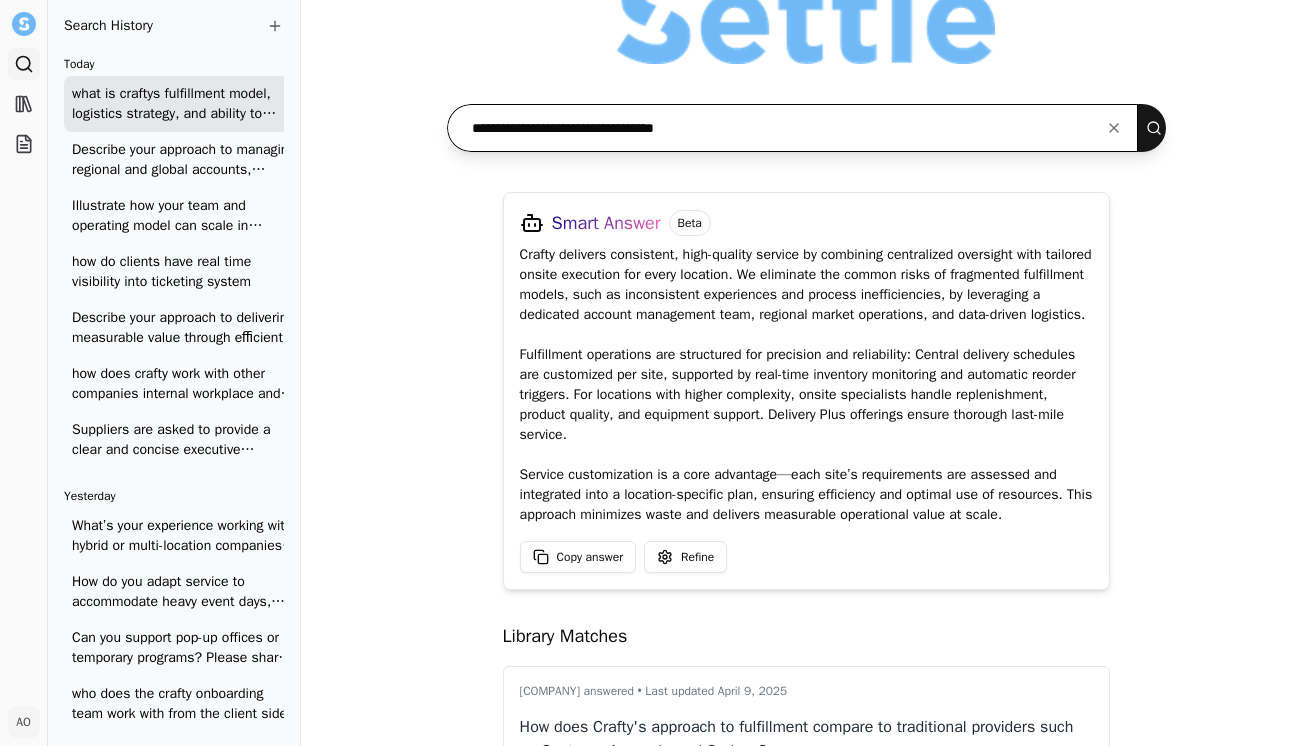 click at bounding box center (1158, 128) 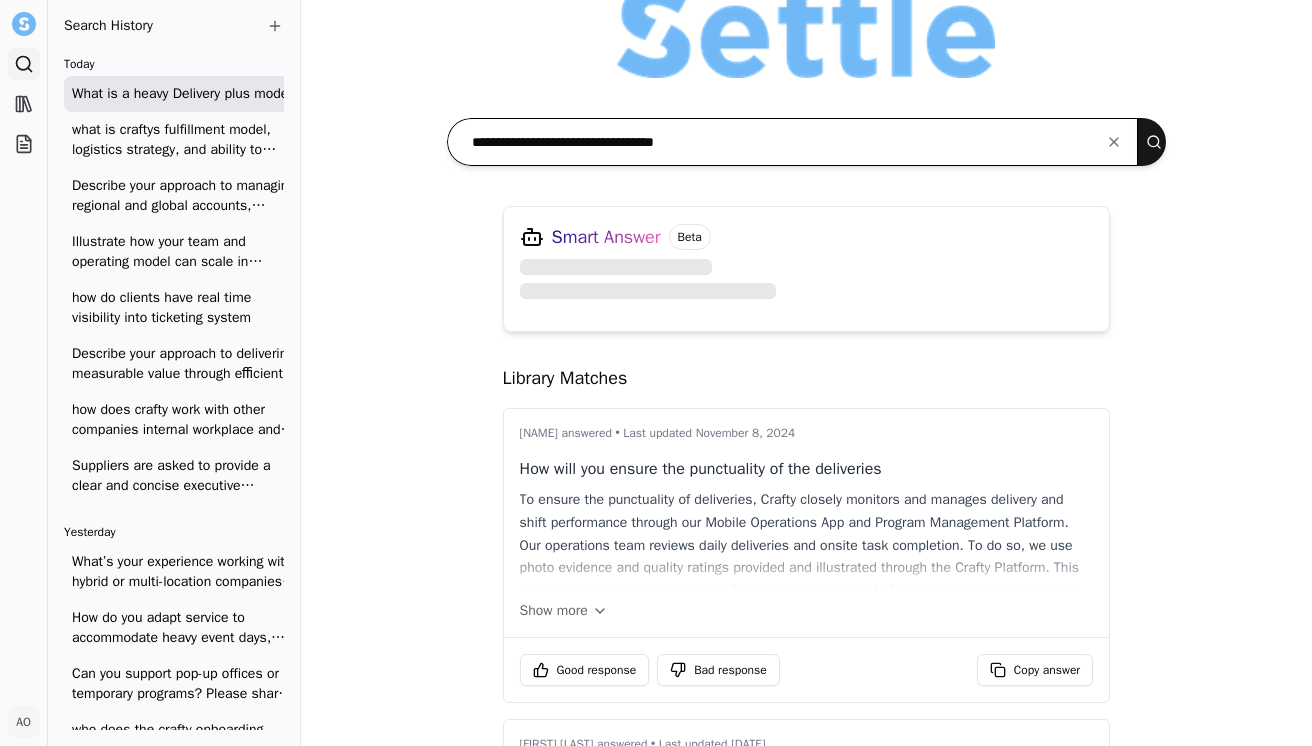 scroll, scrollTop: 46, scrollLeft: 0, axis: vertical 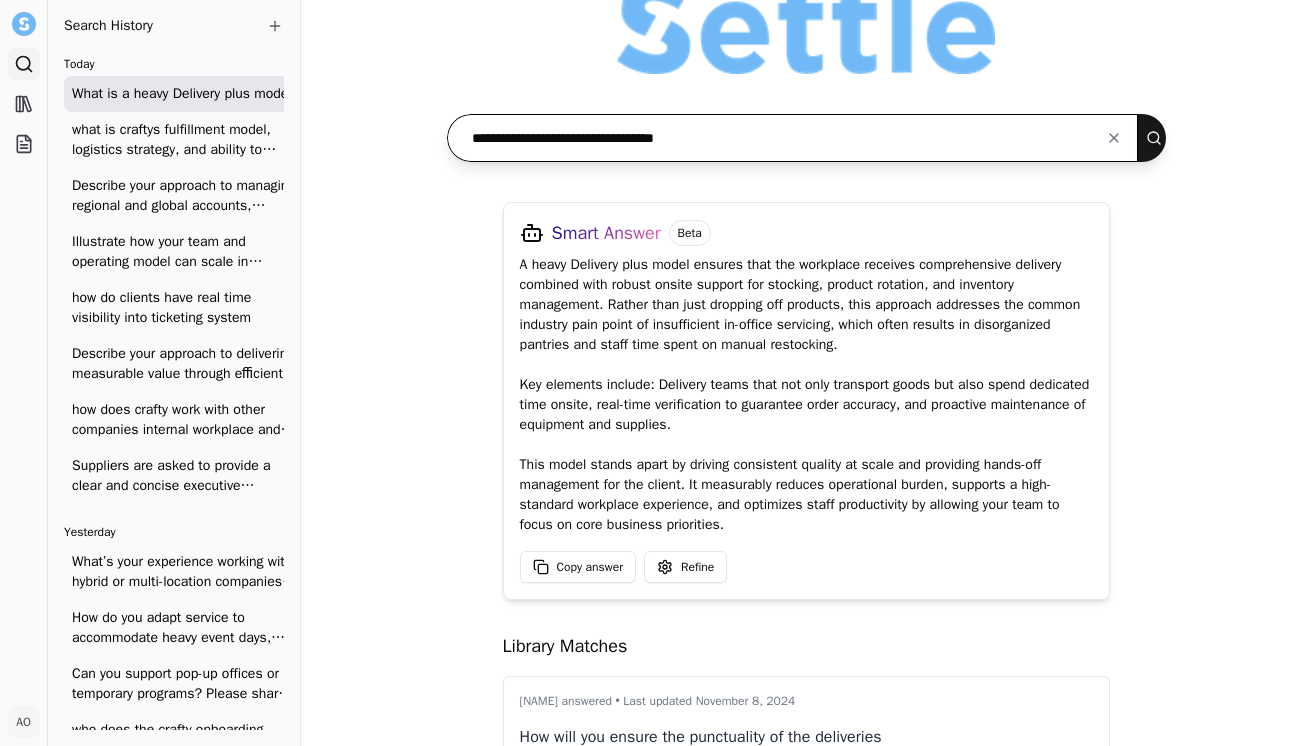 click on "**********" at bounding box center (793, 138) 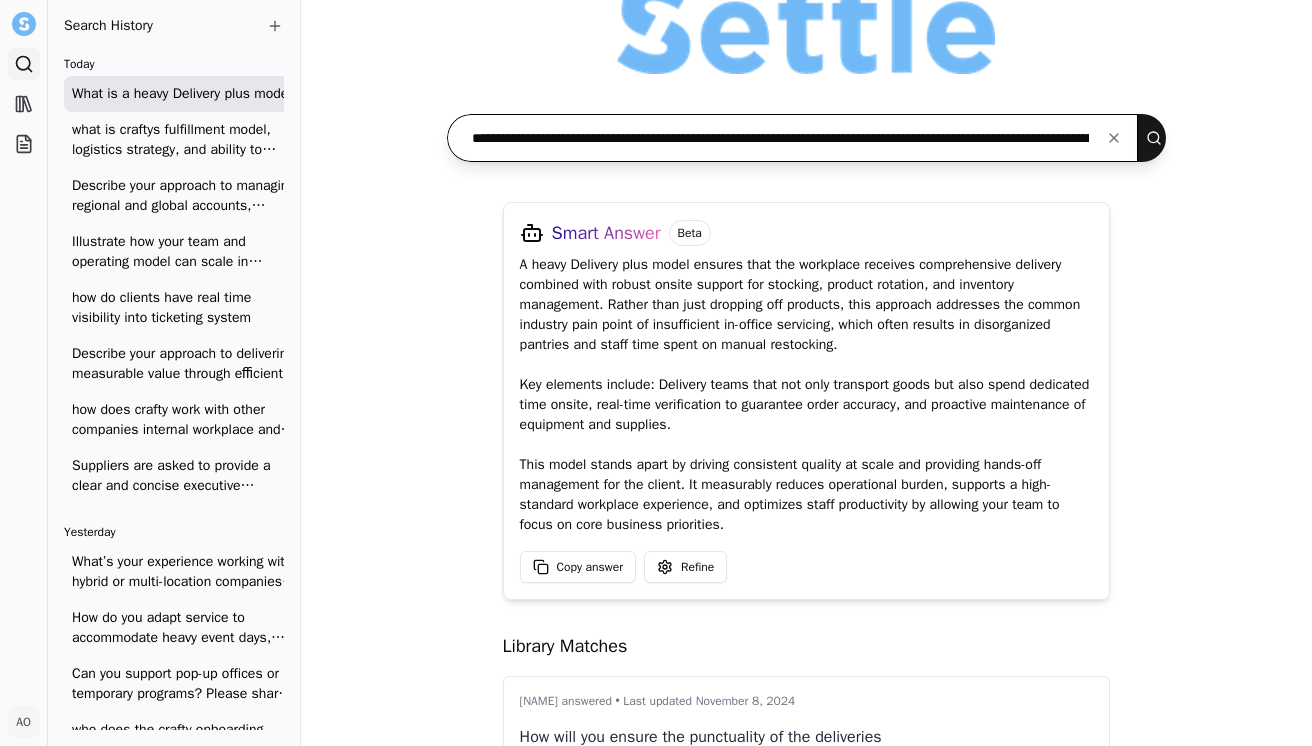 scroll, scrollTop: 0, scrollLeft: 246, axis: horizontal 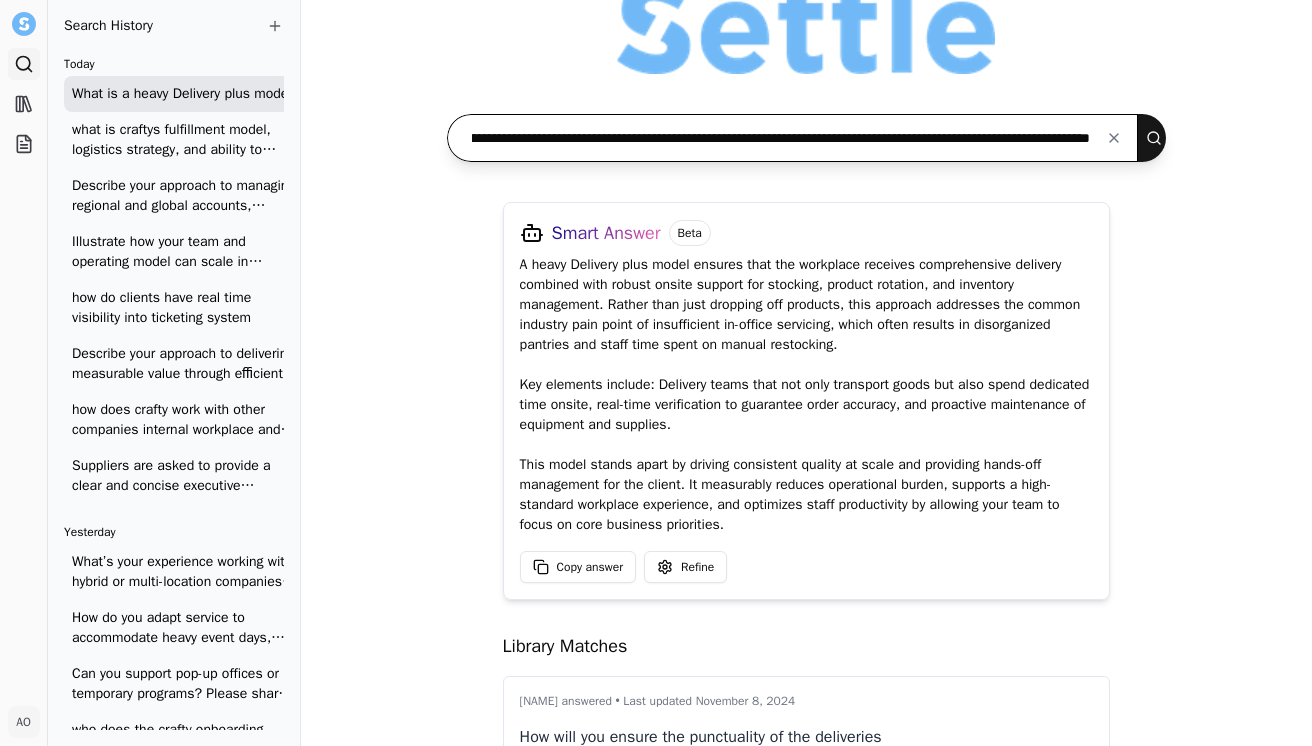 click at bounding box center (1158, 138) 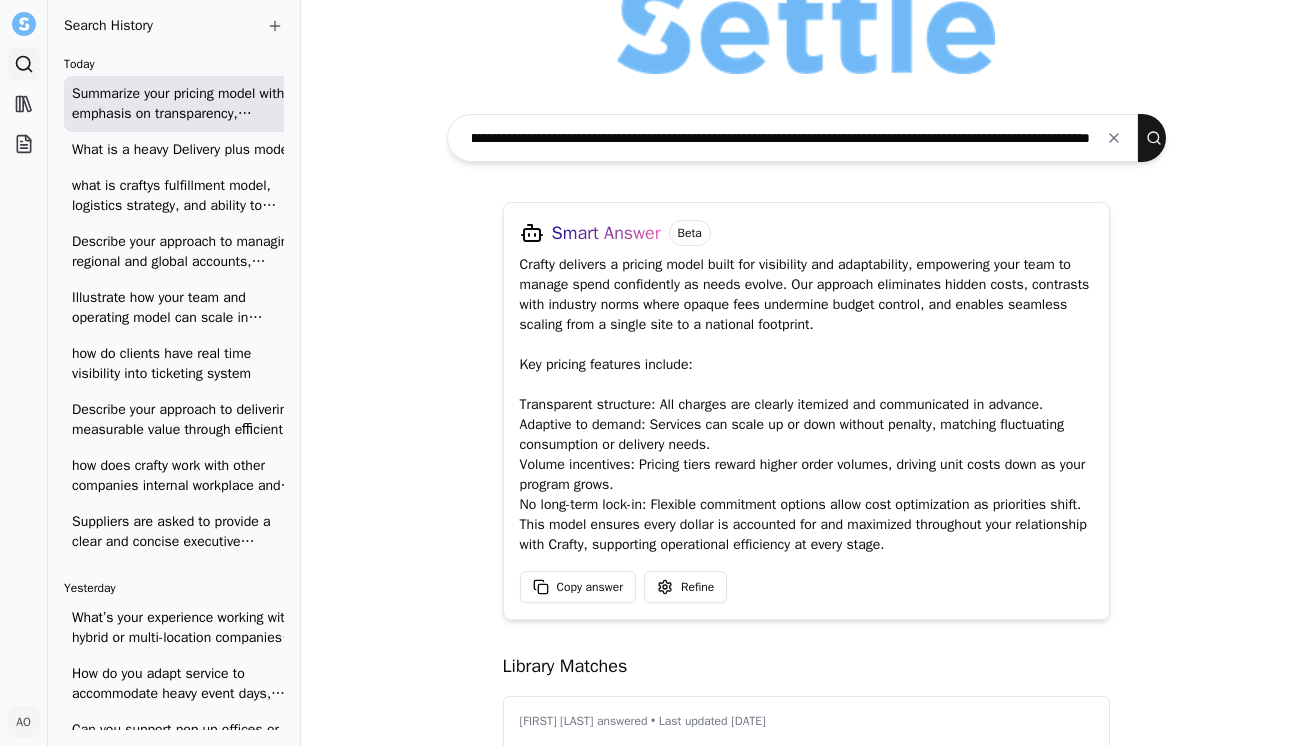 scroll, scrollTop: 0, scrollLeft: 0, axis: both 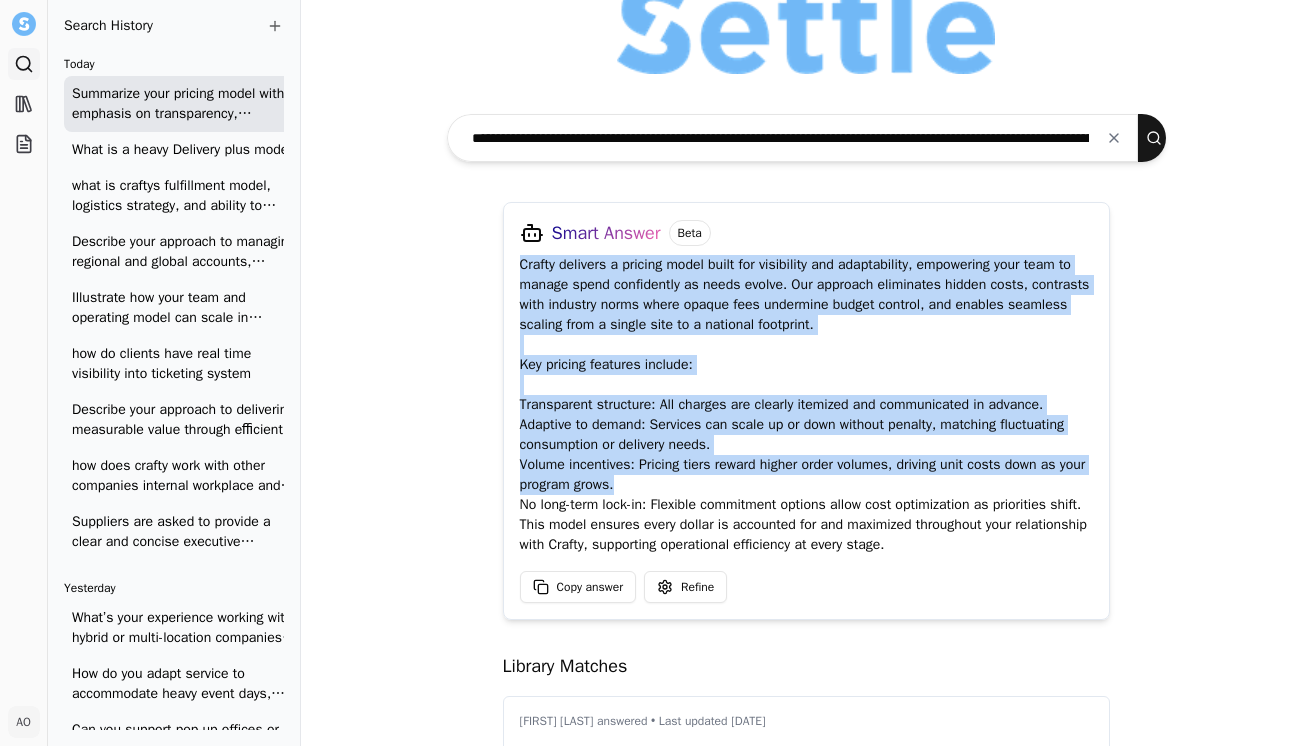 drag, startPoint x: 607, startPoint y: 482, endPoint x: 495, endPoint y: 270, distance: 239.76656 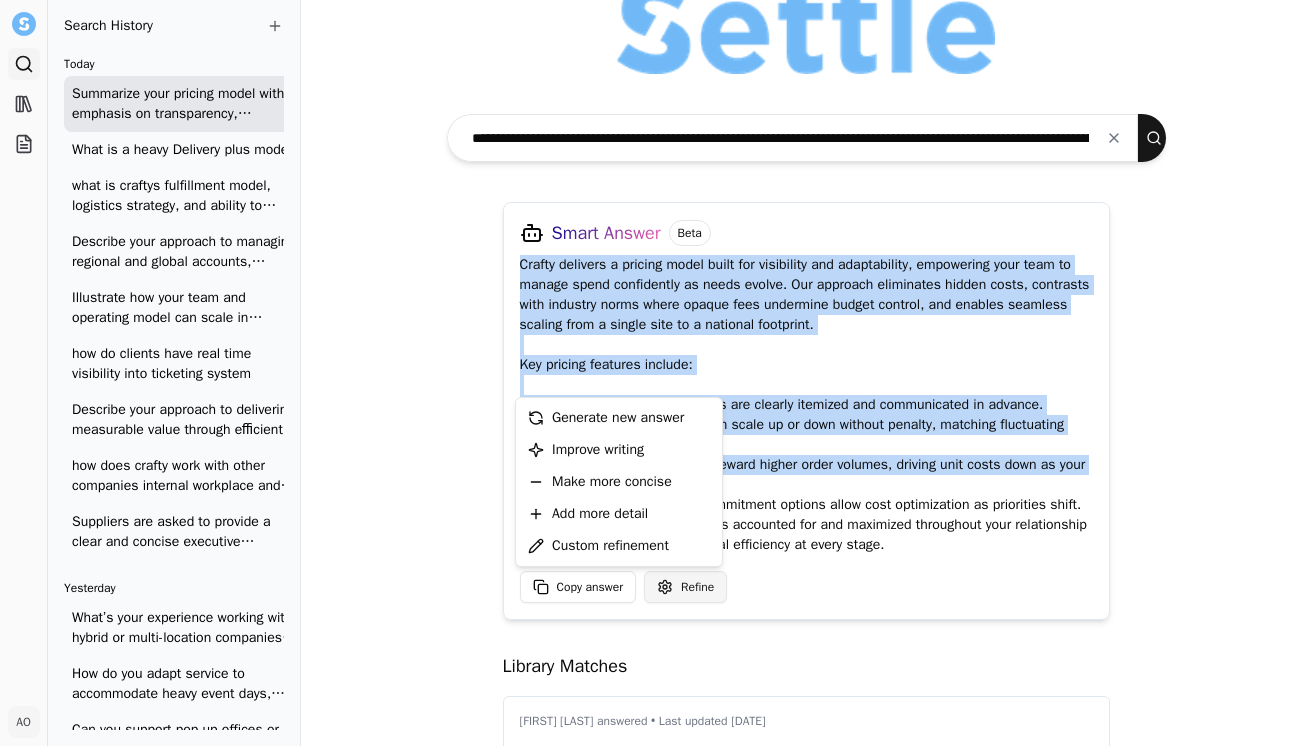 click on "Search Library Projects AO Andrea Ohayon Toggle Sidebar Search Search History Today Summarize your pricing model with emphasis on transparency, scalability, and any tiered, volume-based, or incentive pricing Options. What is a heavy Delivery plus model what is craftys fulfillment model, logistics strategy, and ability to customize service by site Describe your approach to managing regional and global accounts, including your fulfillment model, logistics strategy, and ability to customize service by site. Clearly articulate any flexible service tiers or optional add-ons offered to support varied office sizes and use cases. Illustrate how your team and operating model can scale in response to DoorDash’s evolving footprint. Be specific about your ability to flex resources, expand into new markets, support pop-ups or temporary activations, and accommodate volume fluctuations across regions. how do clients have real time visibility into ticketing system Yesterday what is the onboarding team responsible for" at bounding box center [656, 373] 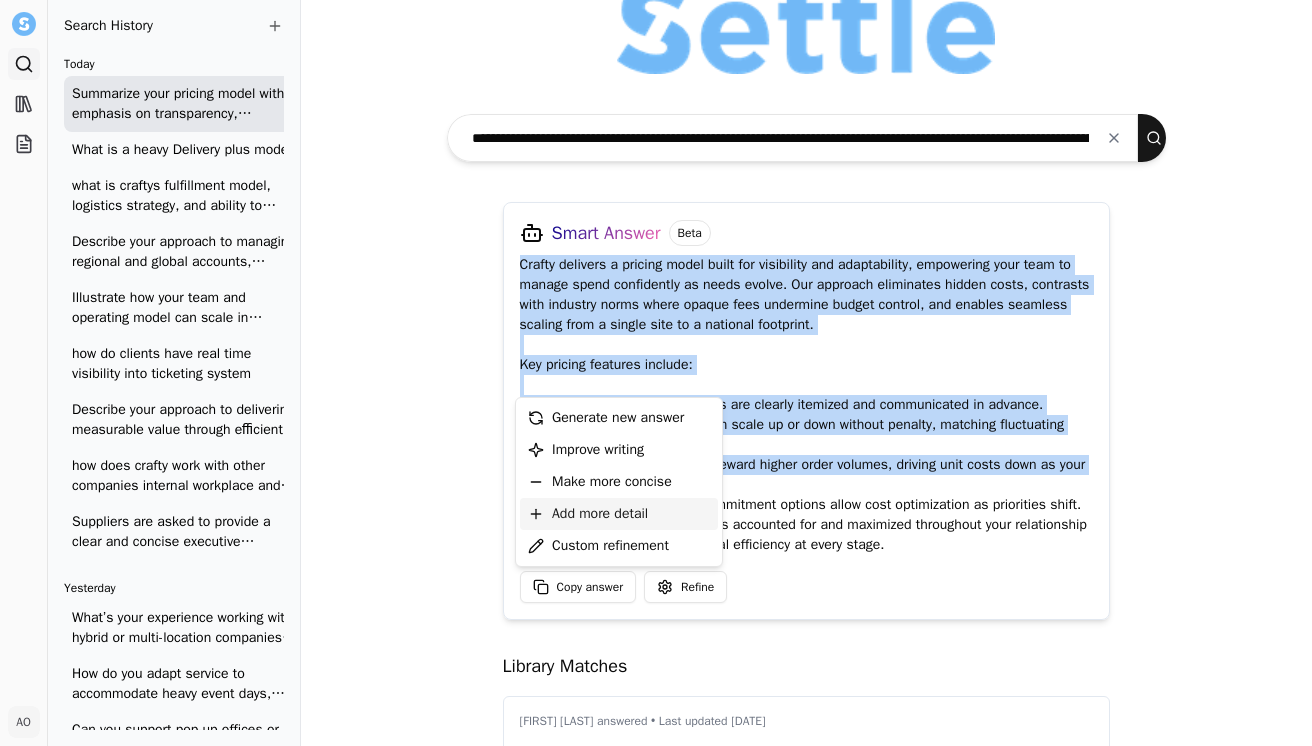 click on "Add more detail" at bounding box center [600, 514] 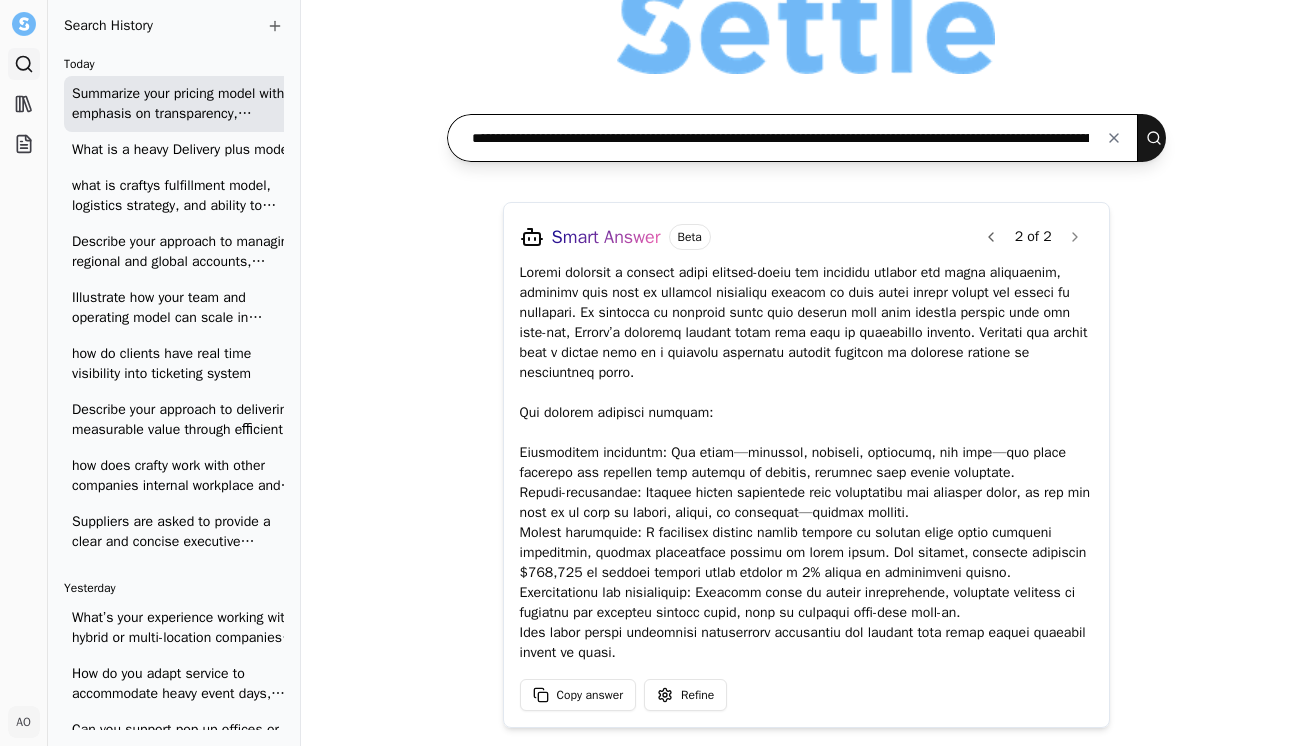 click on "**********" at bounding box center (793, 138) 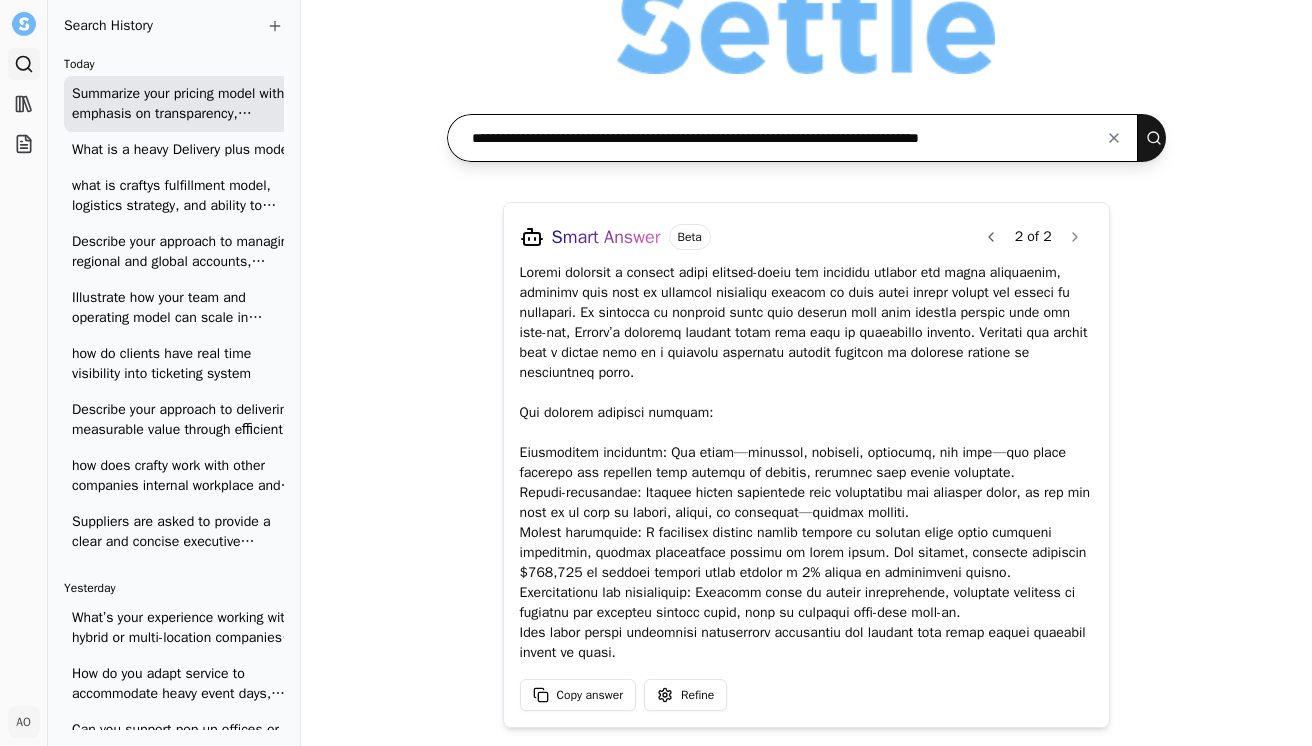click at bounding box center [1158, 138] 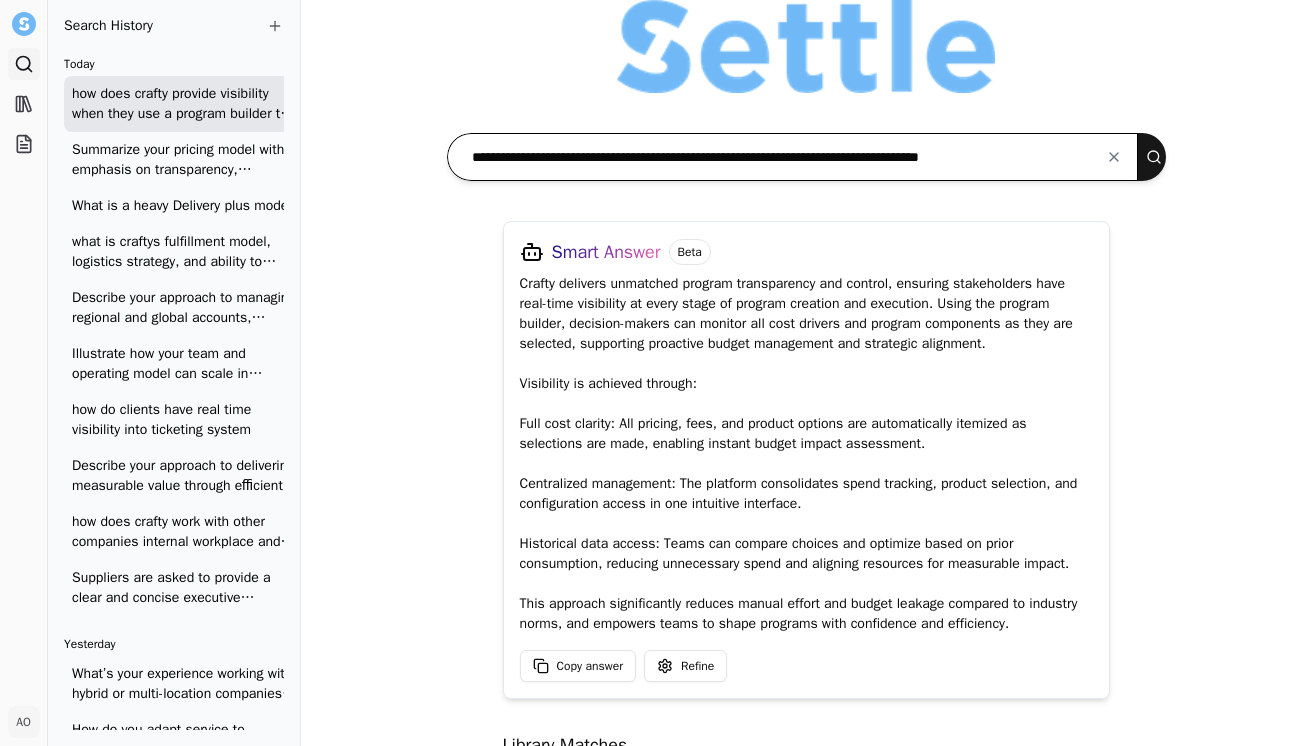 scroll, scrollTop: 0, scrollLeft: 0, axis: both 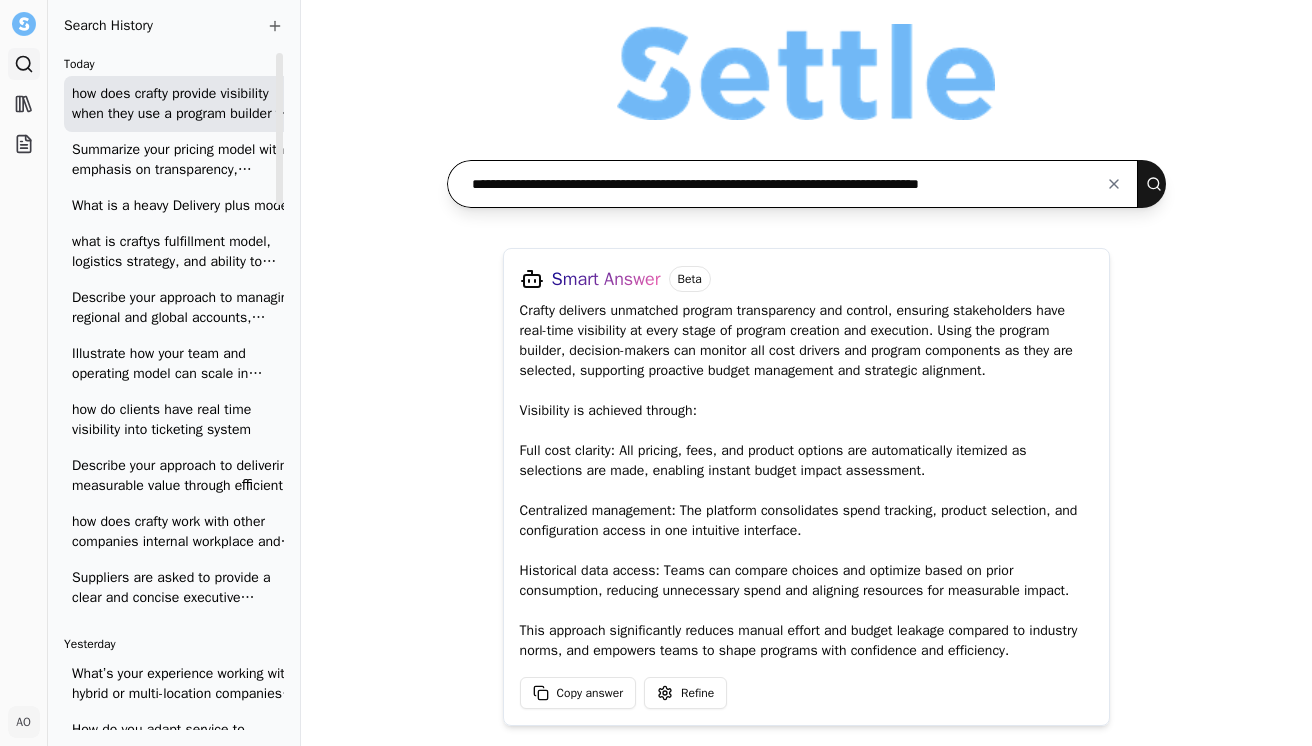 click on "**********" at bounding box center (793, 184) 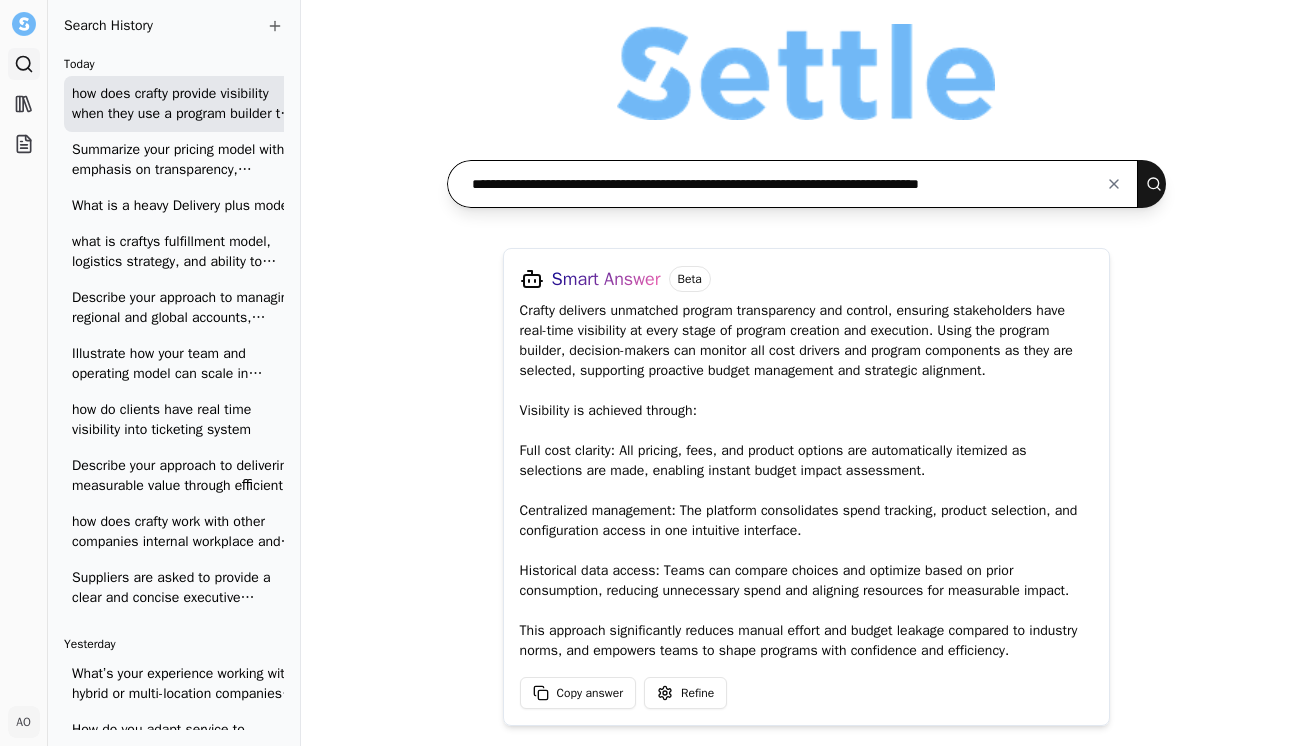 click on "**********" at bounding box center [793, 184] 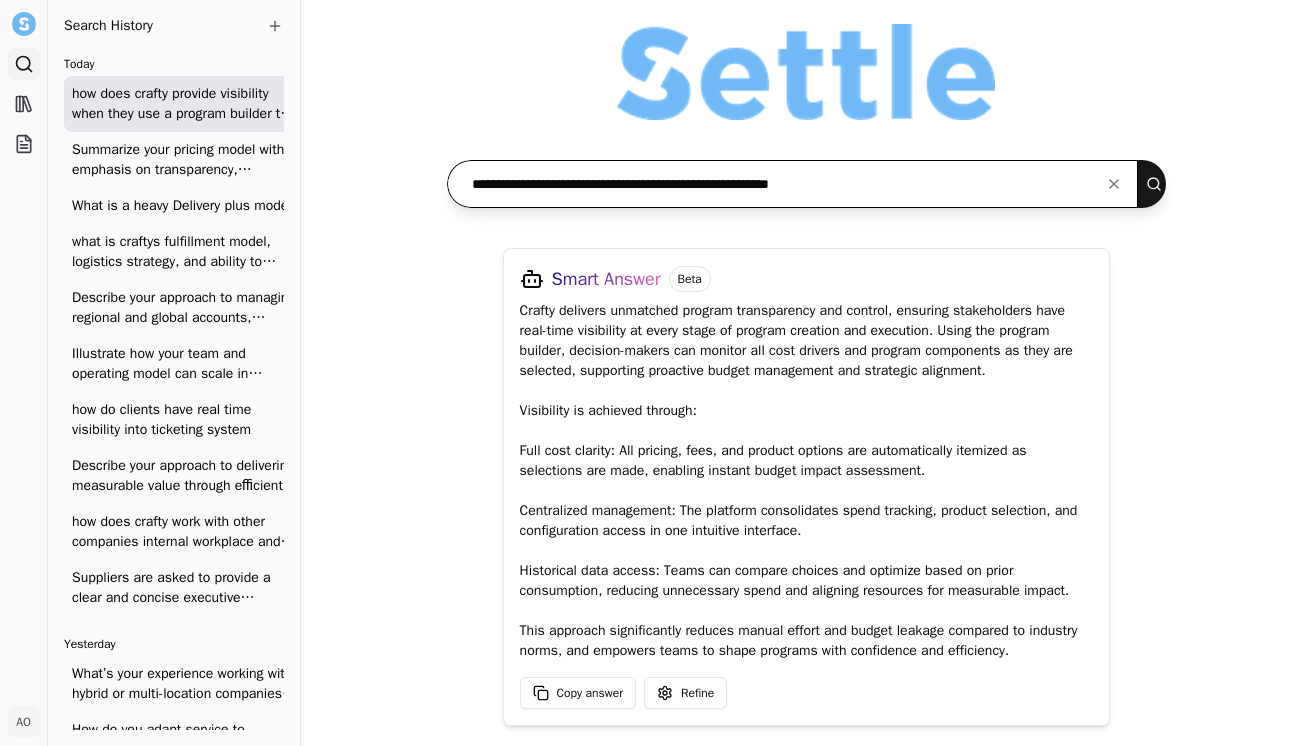 click at bounding box center [1158, 184] 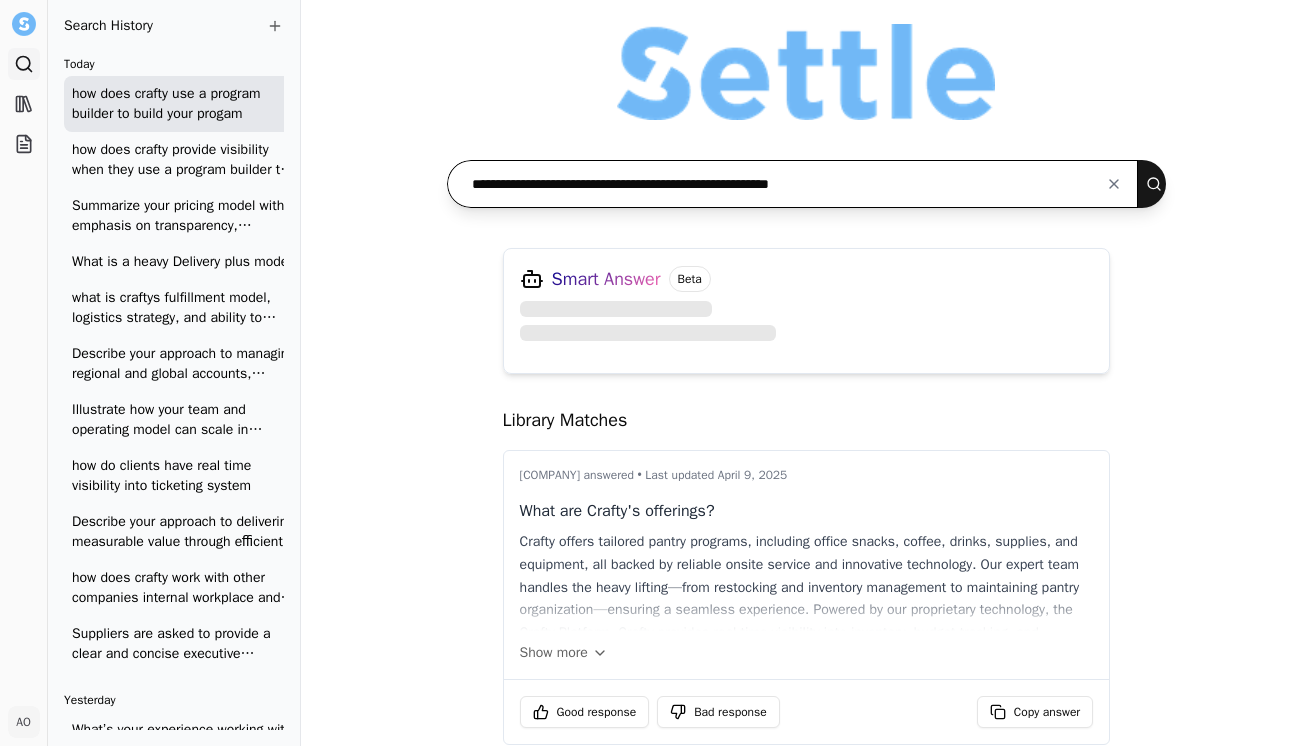 click on "**********" at bounding box center (793, 184) 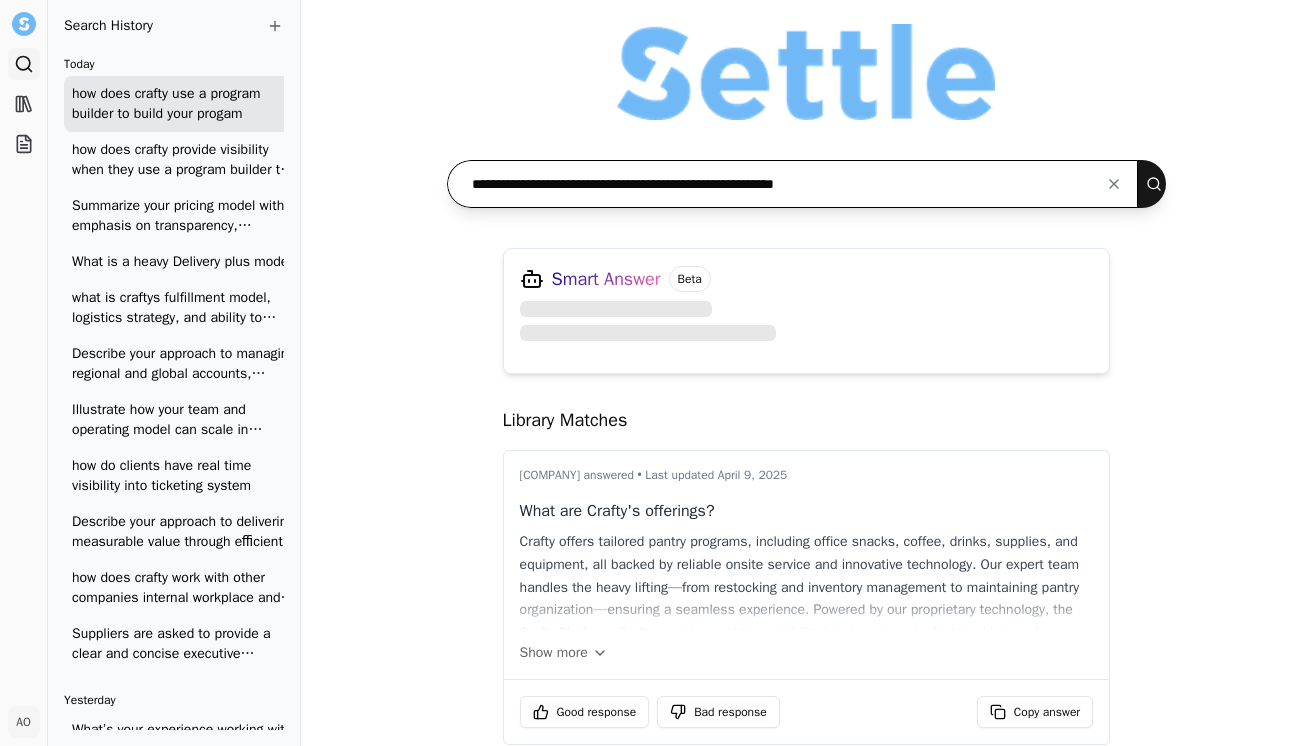 click at bounding box center (1158, 184) 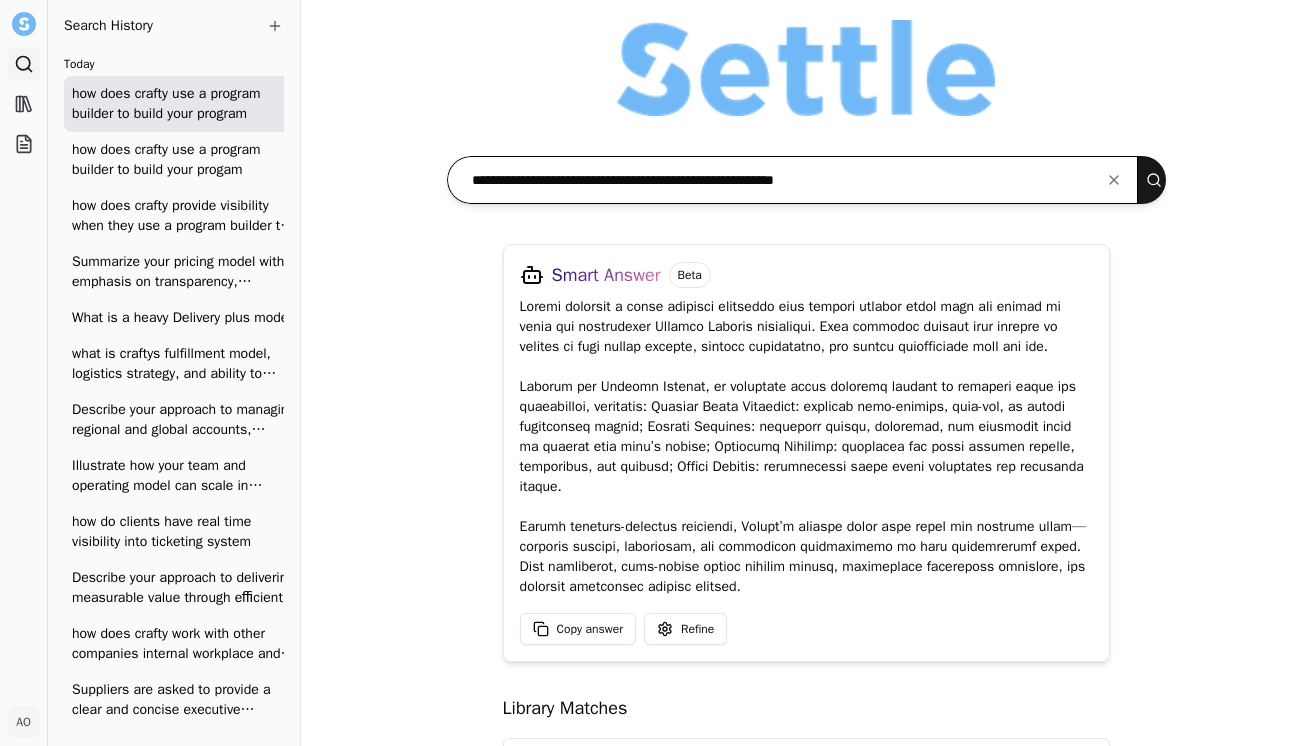 scroll, scrollTop: 0, scrollLeft: 0, axis: both 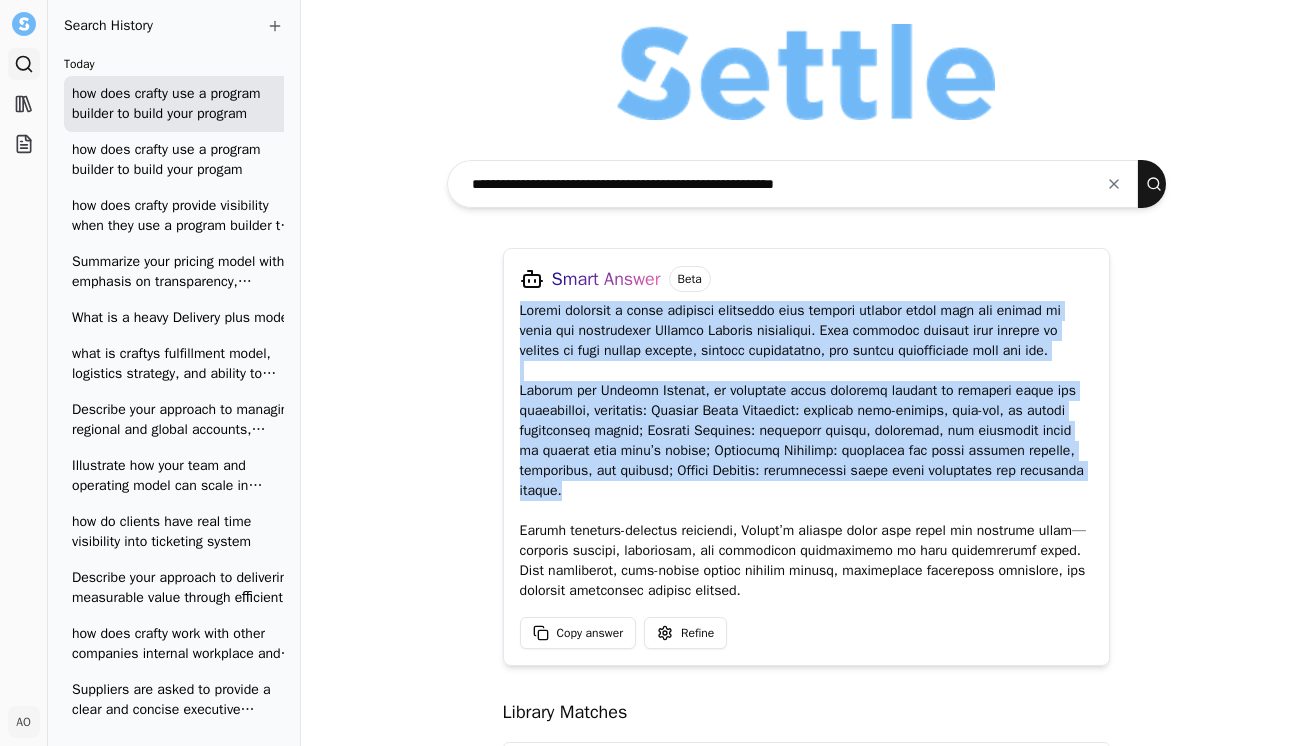 drag, startPoint x: 579, startPoint y: 489, endPoint x: 500, endPoint y: 316, distance: 190.18413 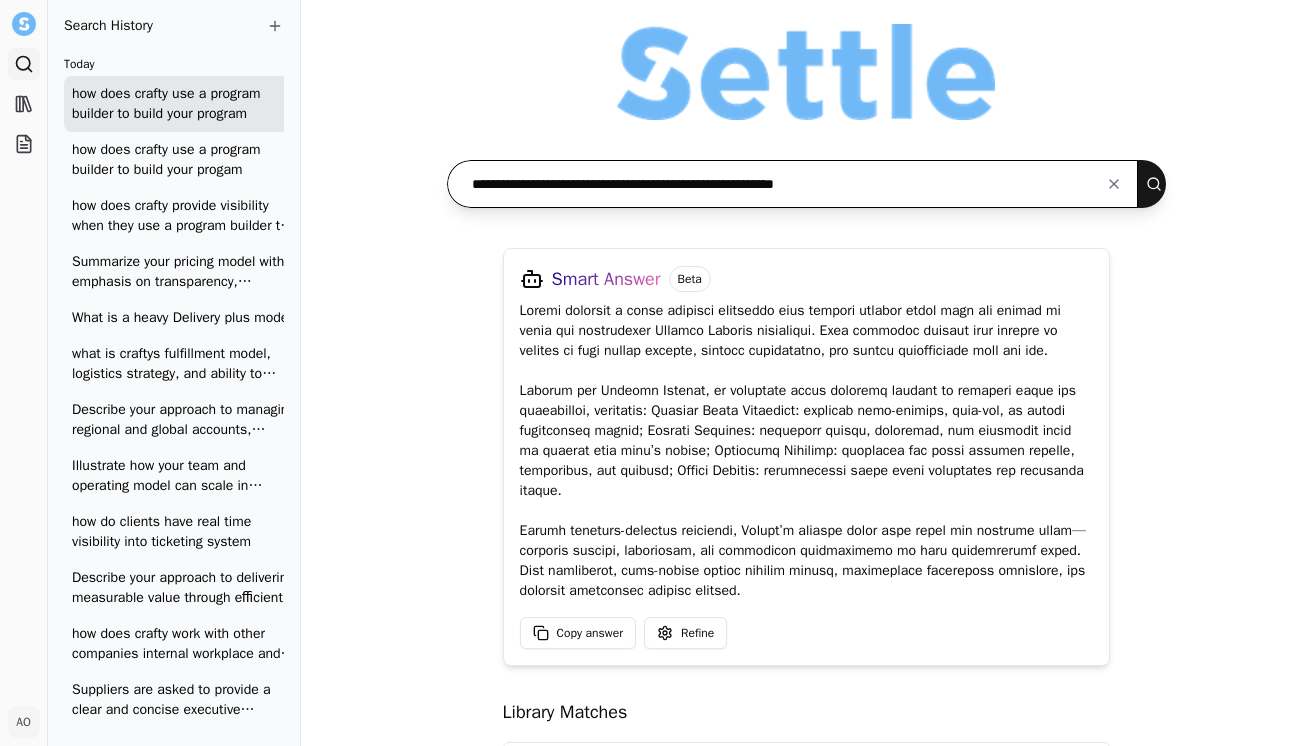 click on "**********" at bounding box center [793, 184] 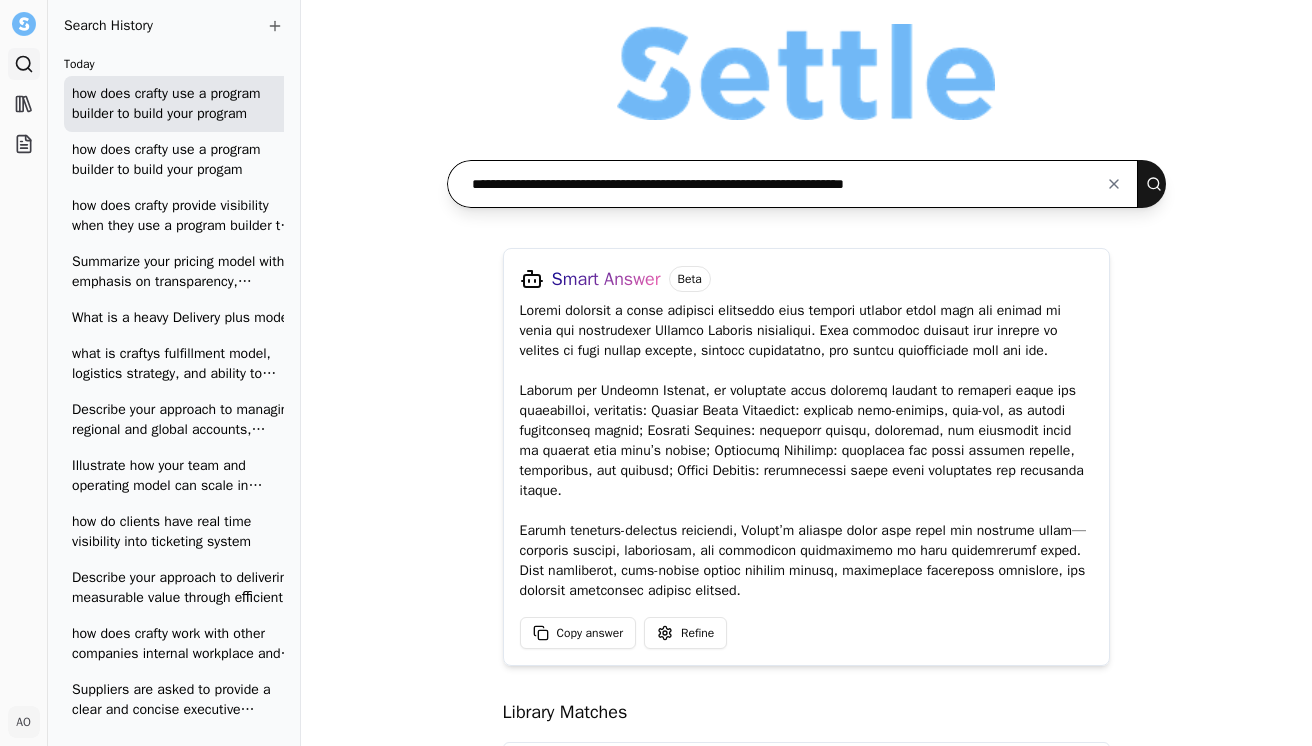 type on "**********" 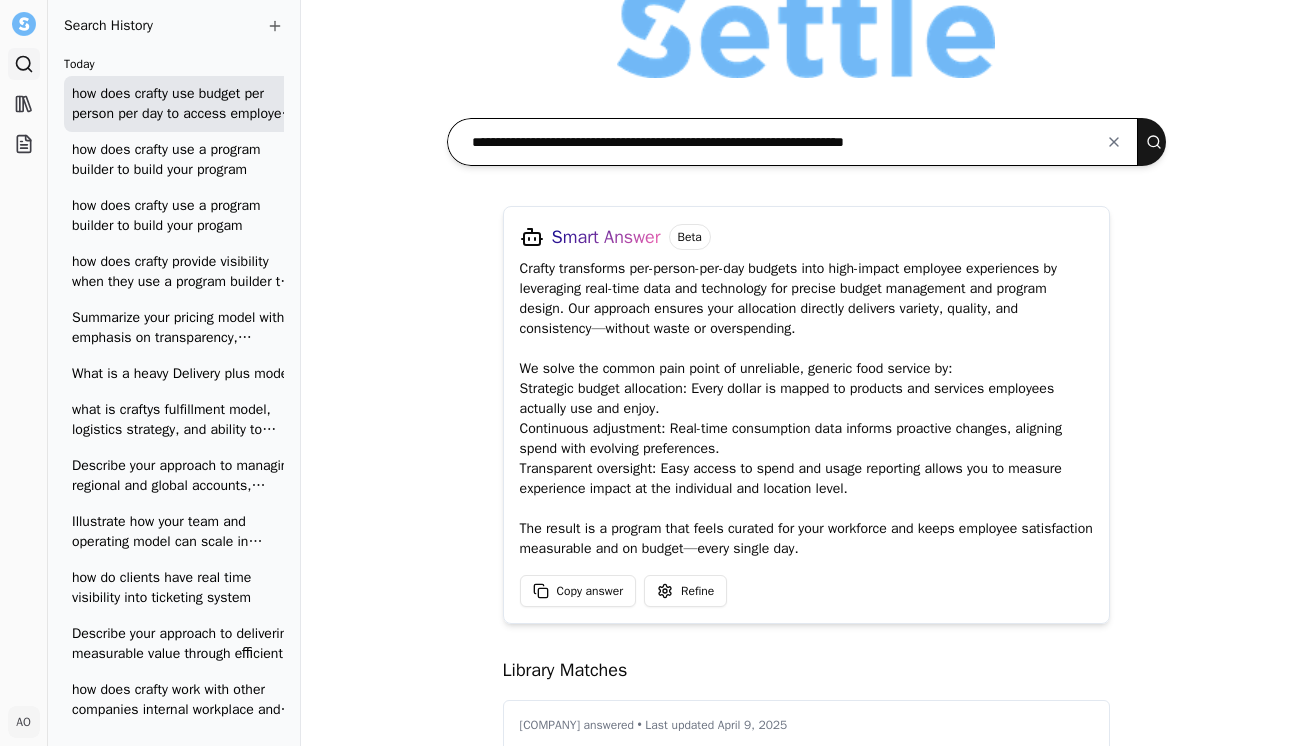 scroll, scrollTop: 0, scrollLeft: 0, axis: both 